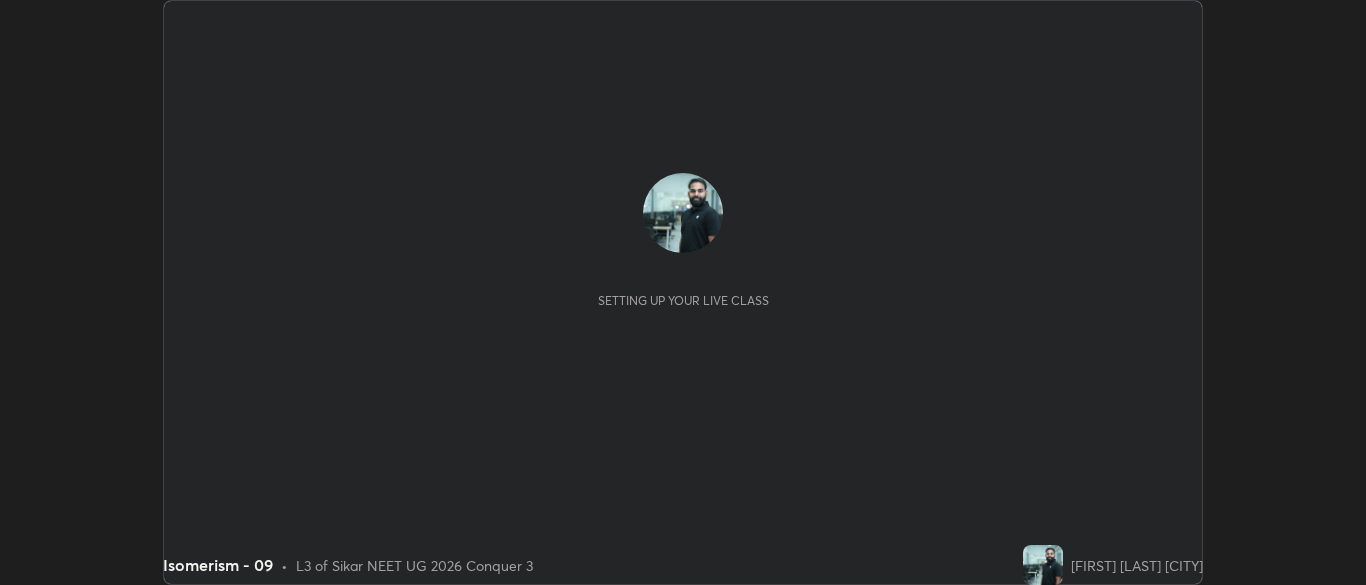 scroll, scrollTop: 0, scrollLeft: 0, axis: both 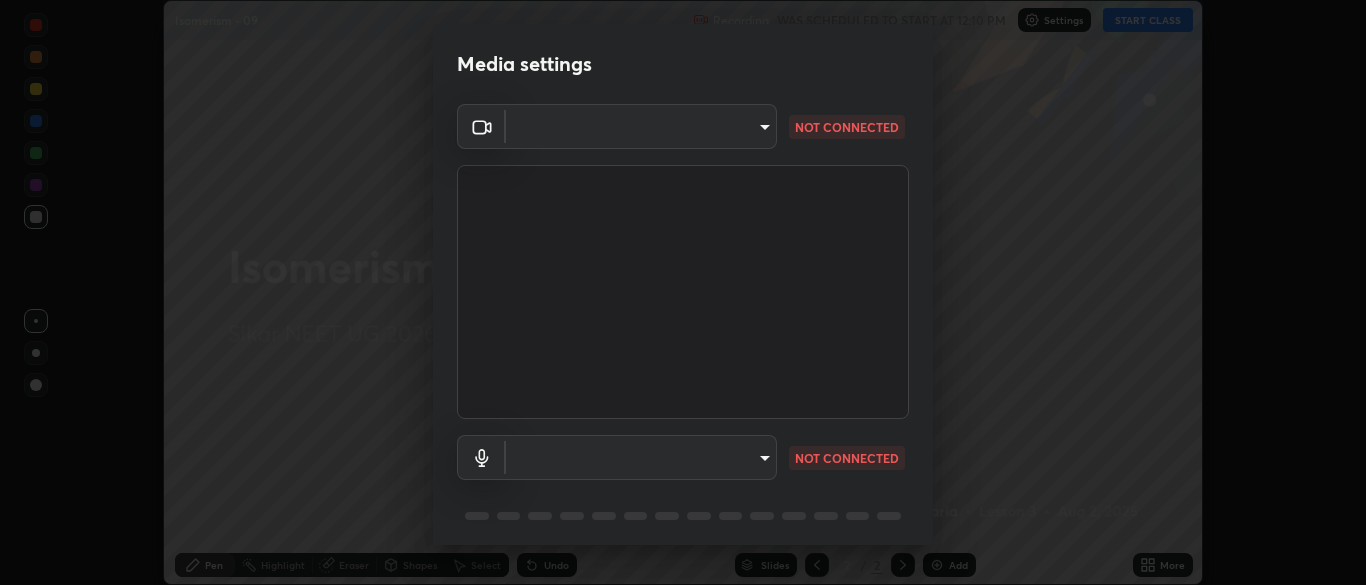 type on "9f7a4544aaacbcd4381e567f9a6248e831ab3dced2a3088c8a78f5f4030a63dd" 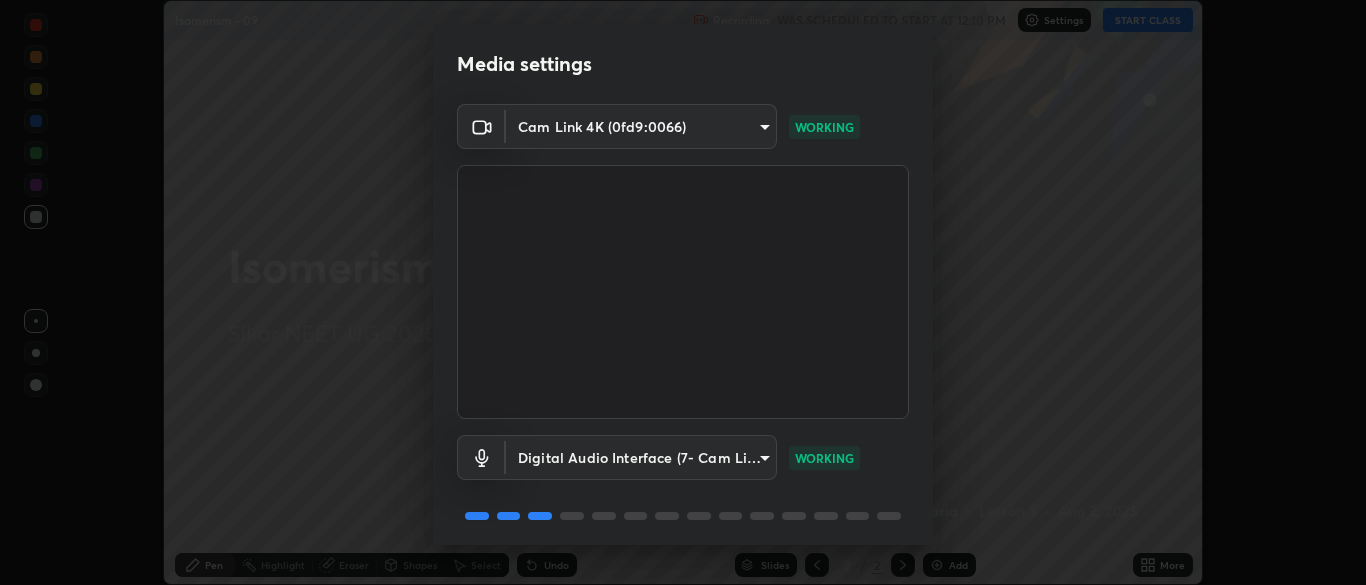 scroll, scrollTop: 71, scrollLeft: 0, axis: vertical 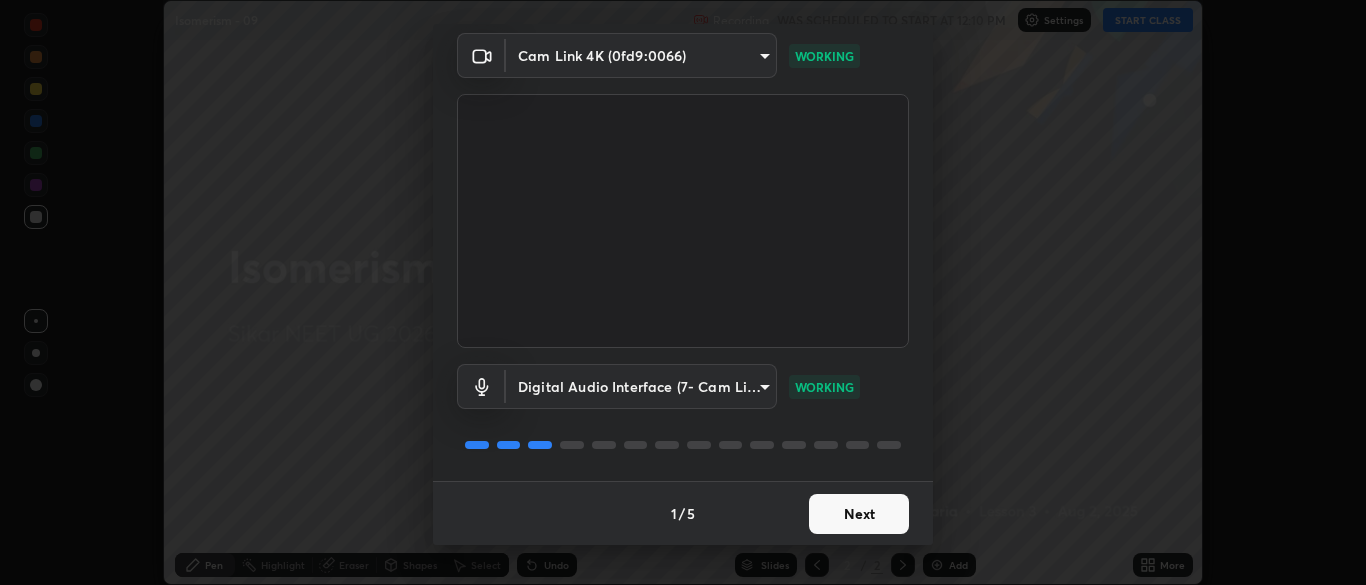 click on "Next" at bounding box center (859, 514) 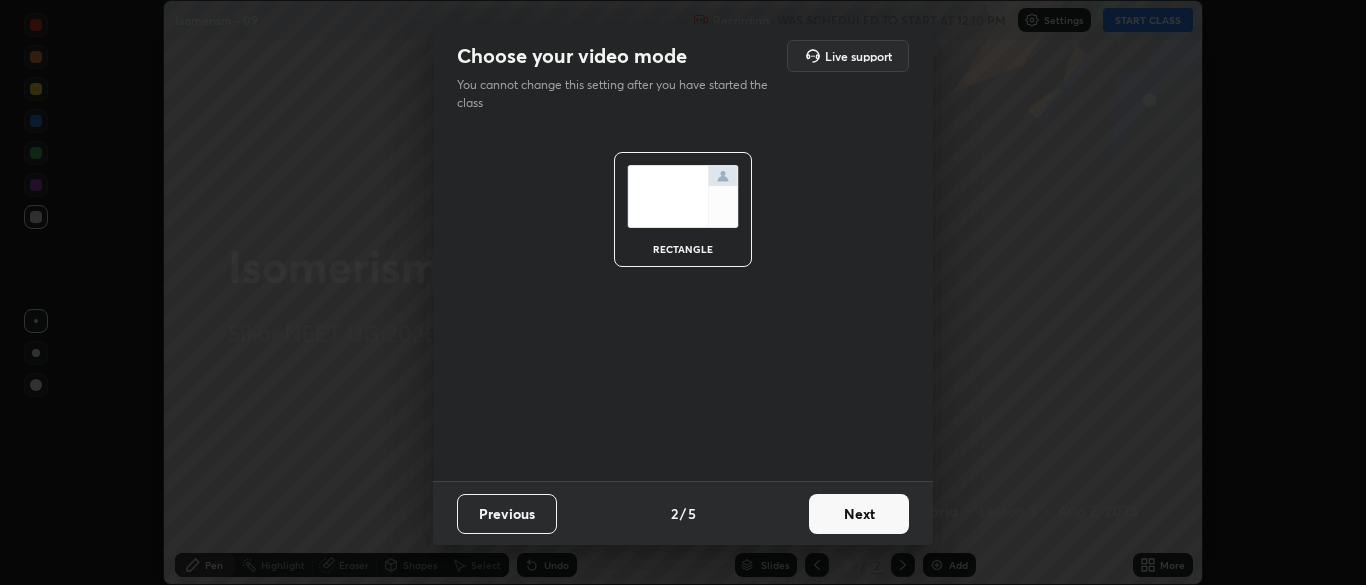 scroll, scrollTop: 0, scrollLeft: 0, axis: both 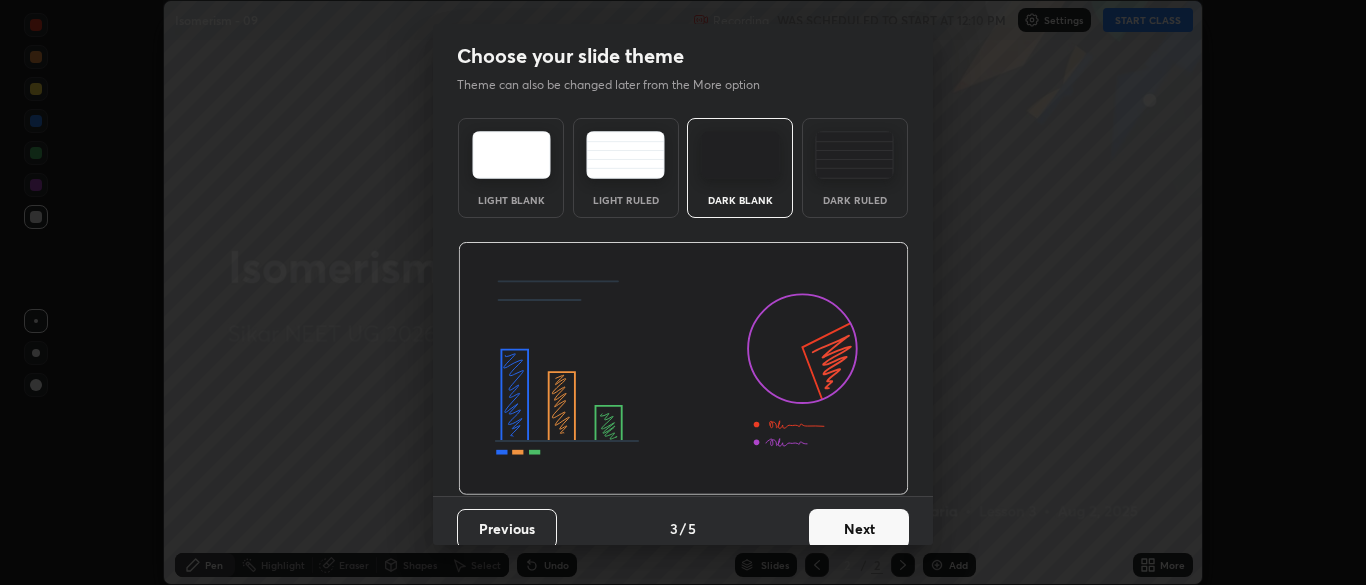 click on "Next" at bounding box center [859, 529] 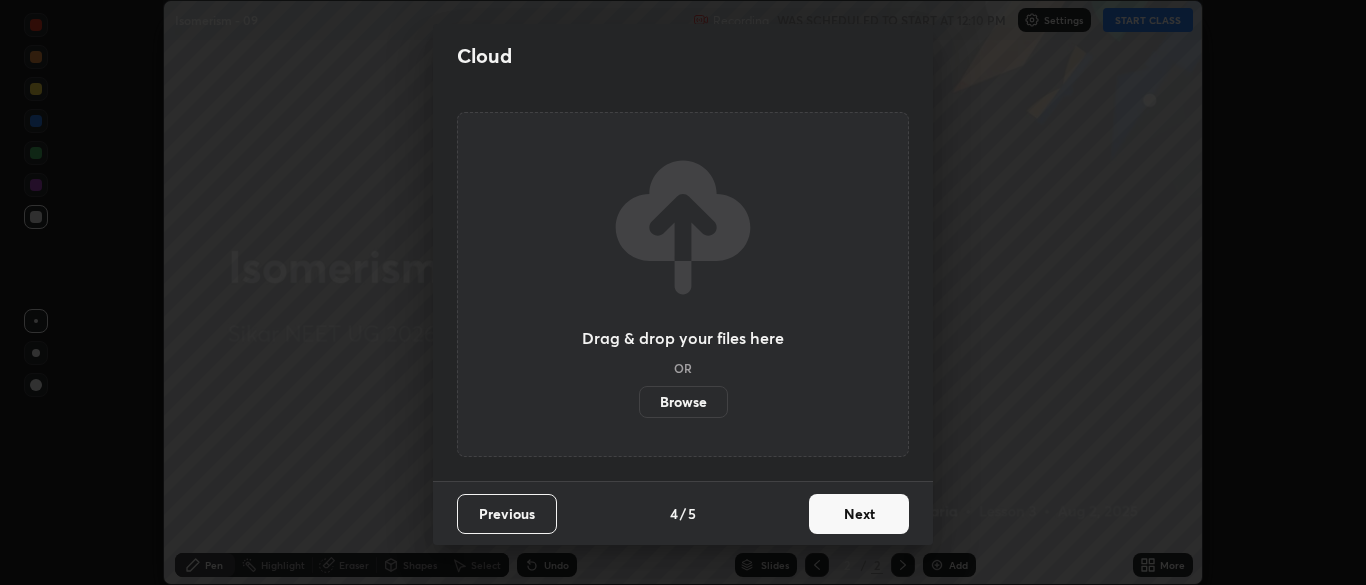 click on "Next" at bounding box center [859, 514] 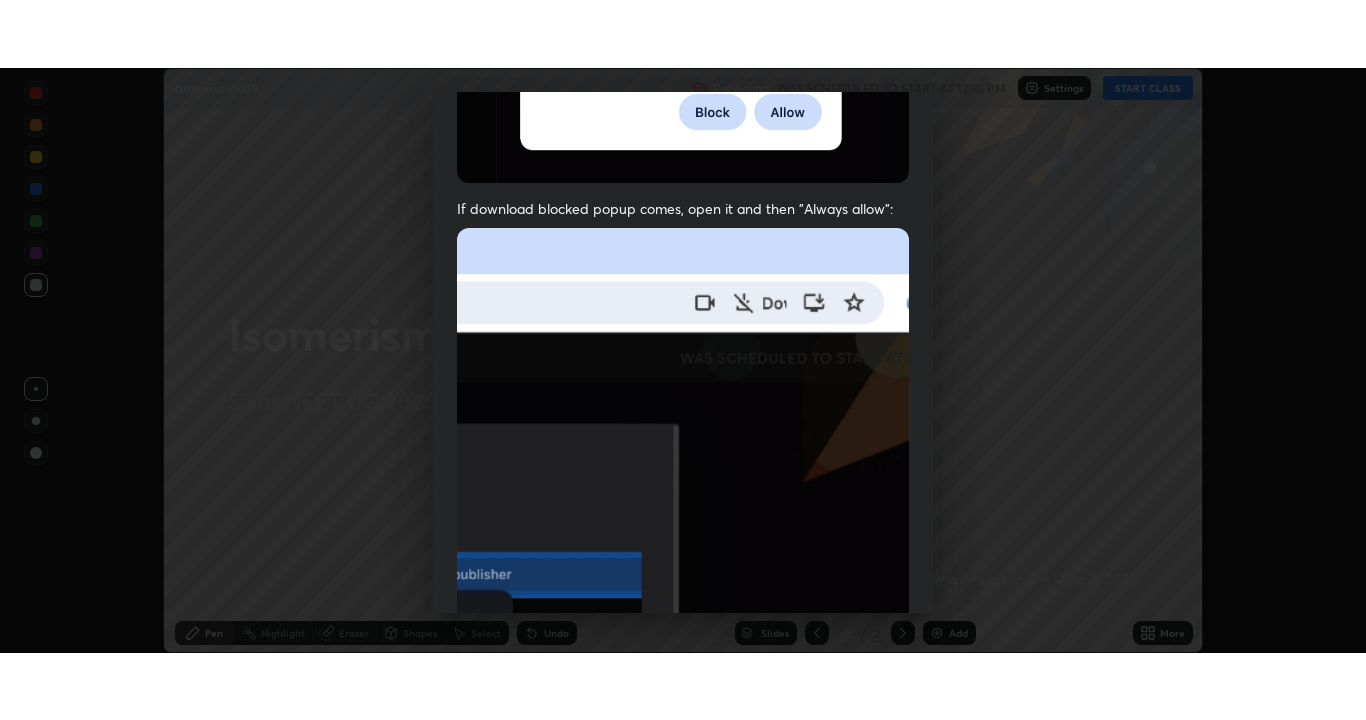 scroll, scrollTop: 479, scrollLeft: 0, axis: vertical 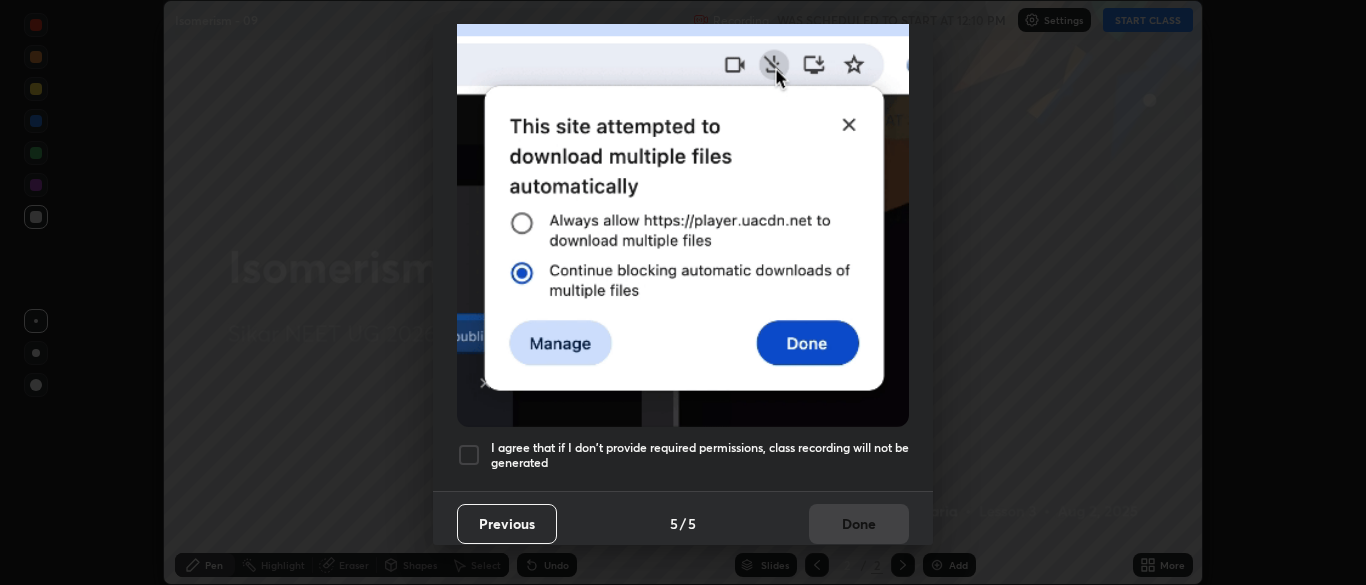 click on "I agree that if I don't provide required permissions, class recording will not be generated" at bounding box center [700, 455] 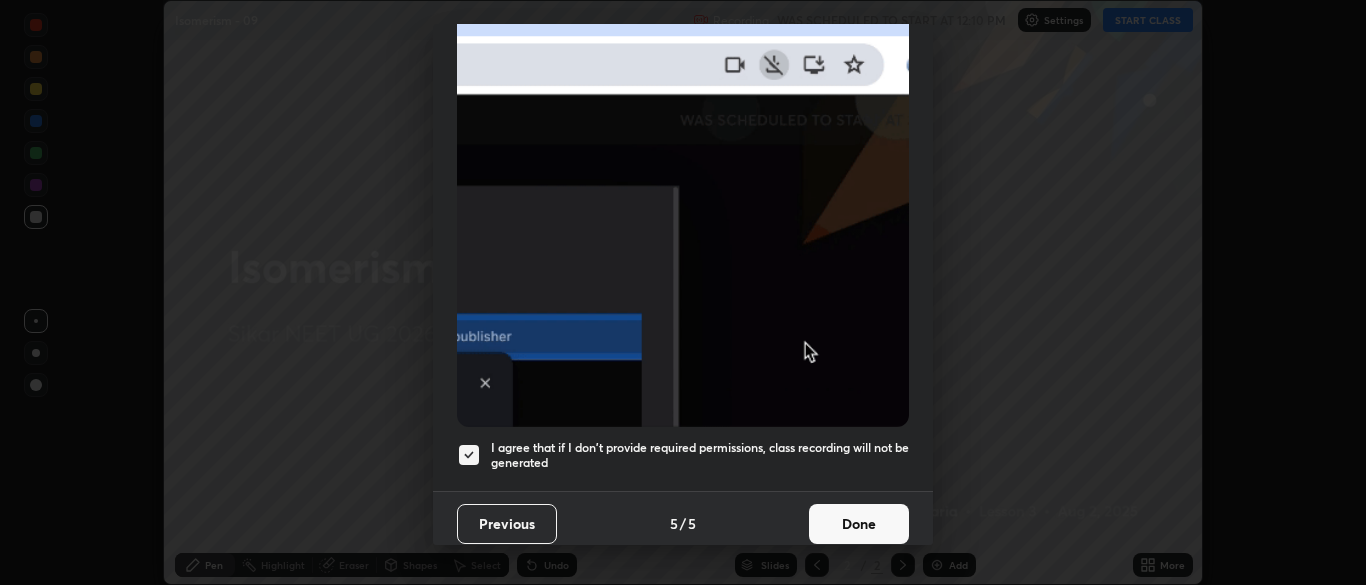 click on "Done" at bounding box center [859, 524] 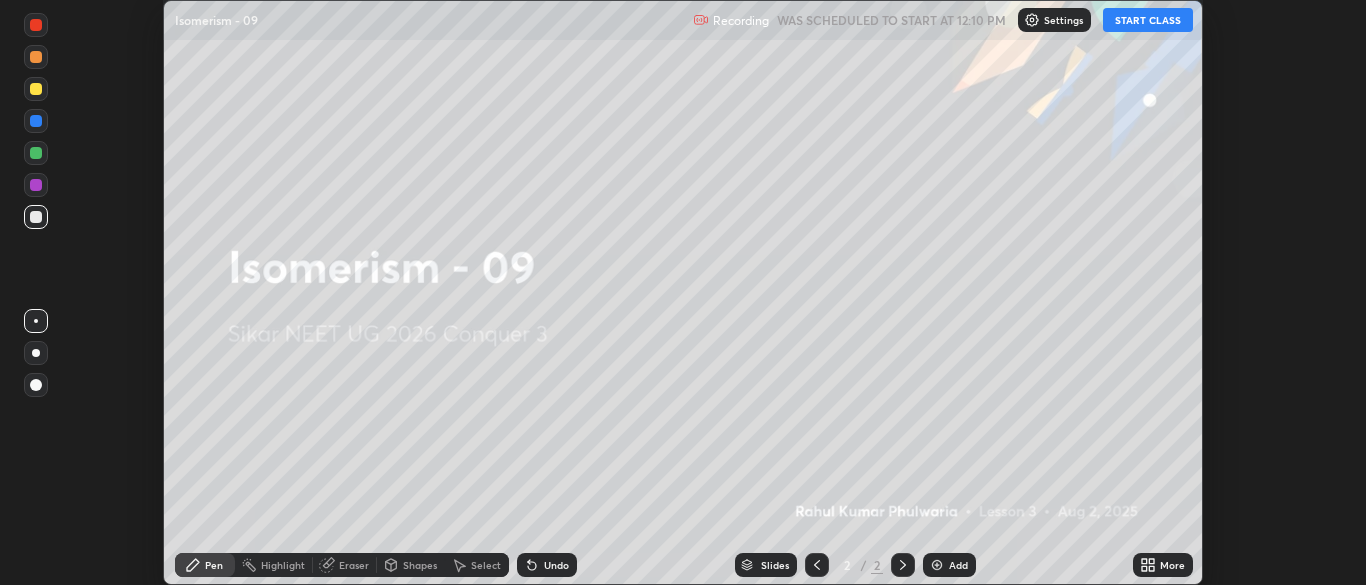 click 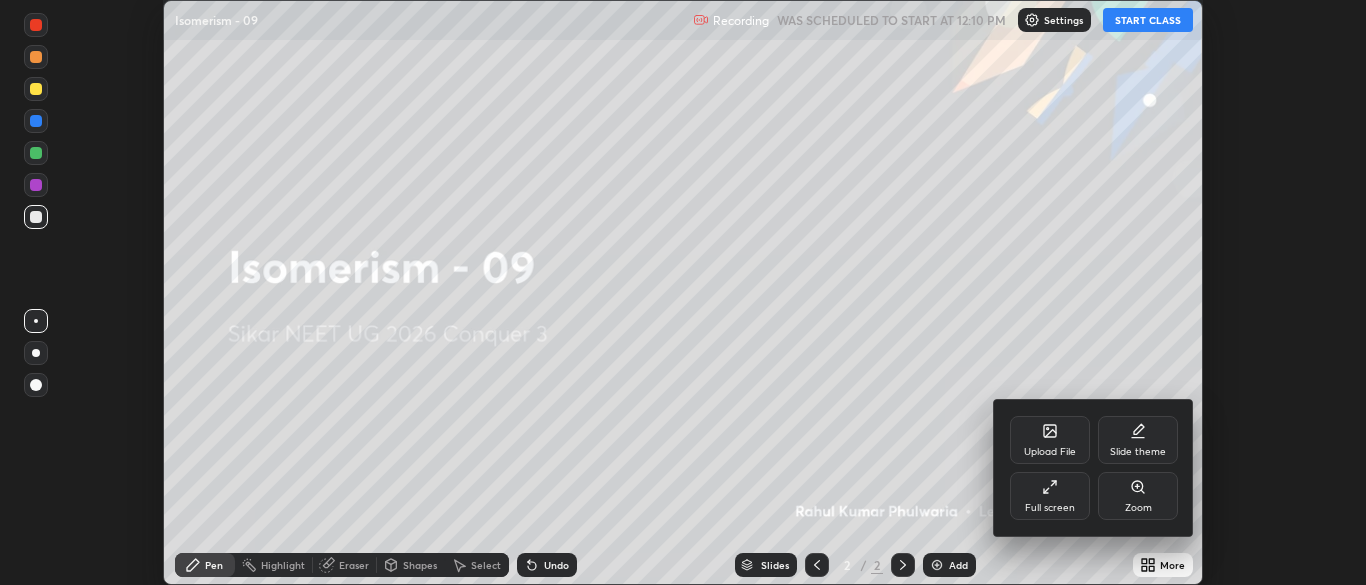 click on "Full screen" at bounding box center (1050, 496) 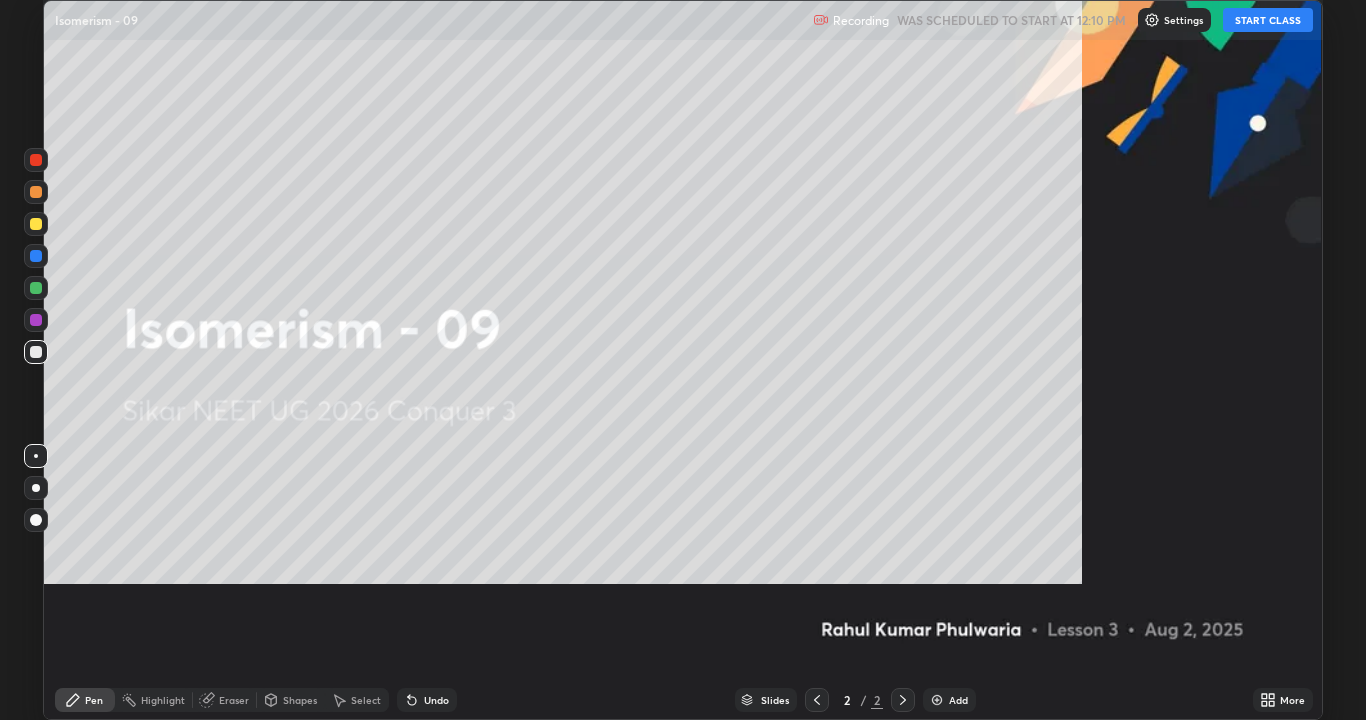 scroll, scrollTop: 99280, scrollLeft: 98634, axis: both 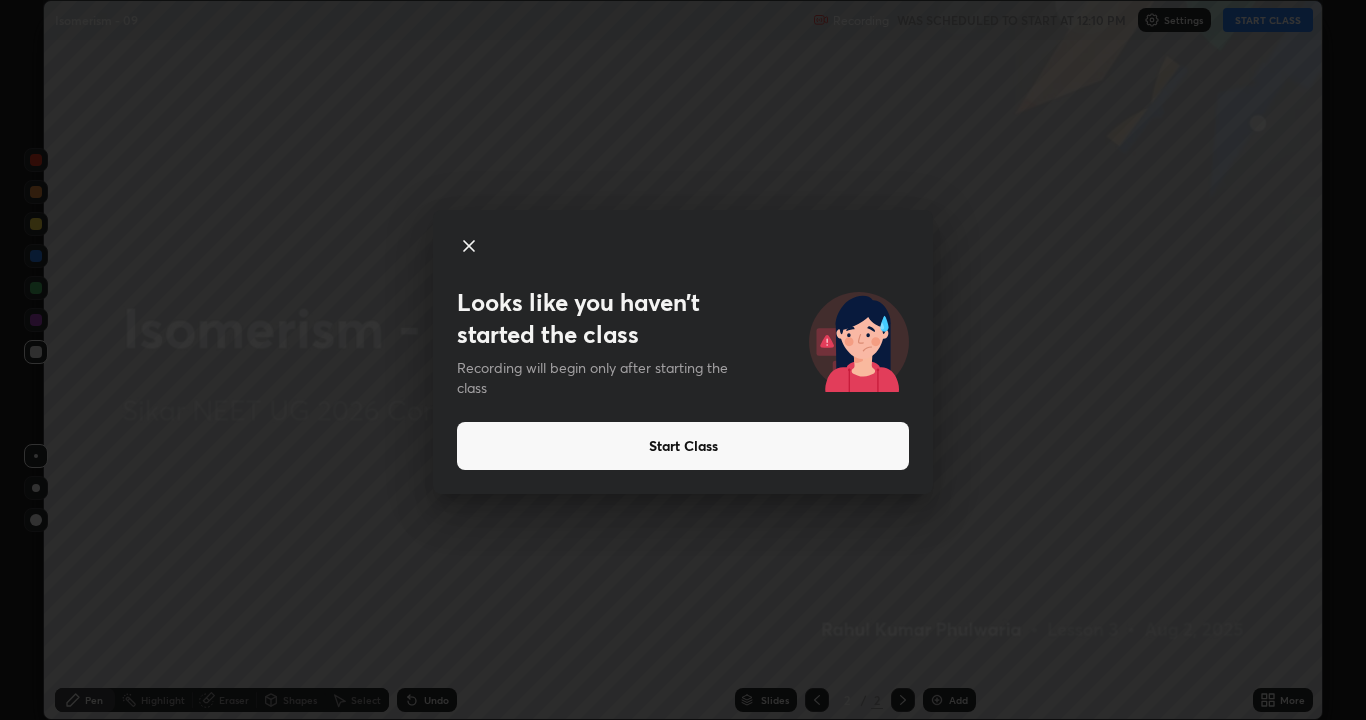 click on "Start Class" at bounding box center [683, 446] 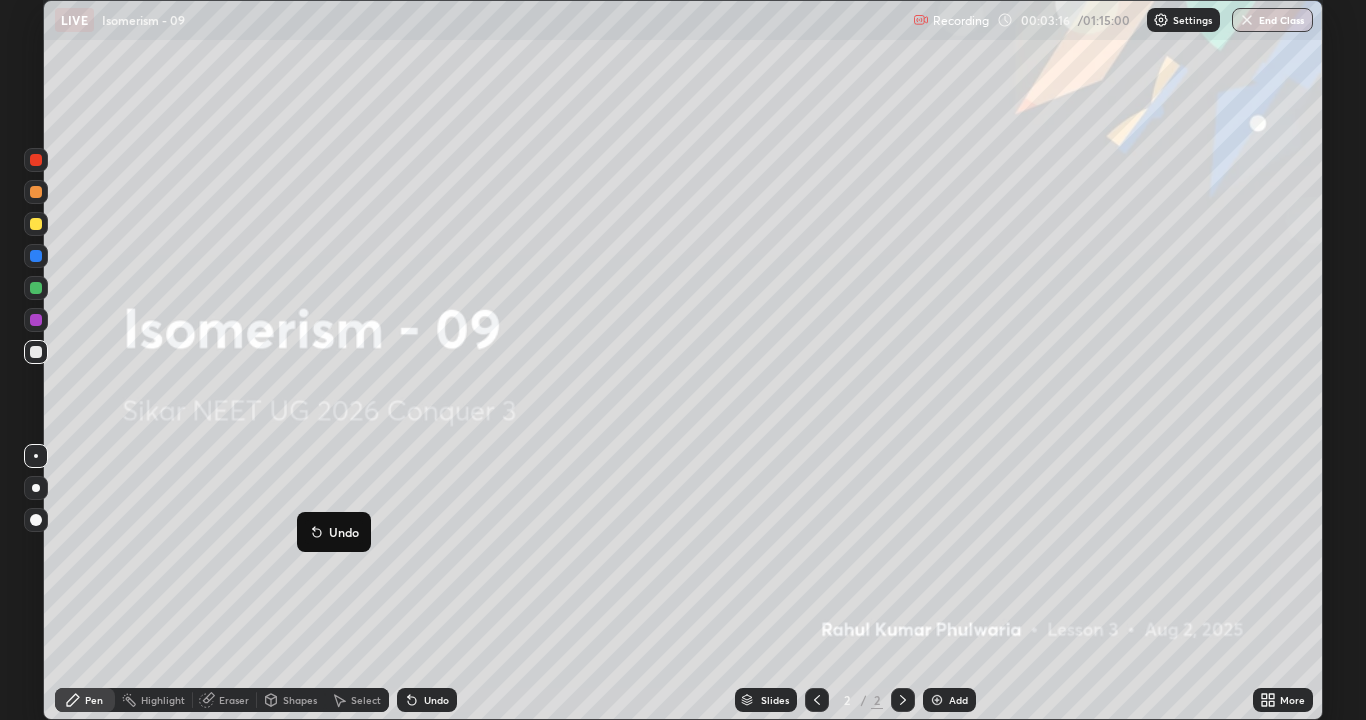 click at bounding box center (937, 700) 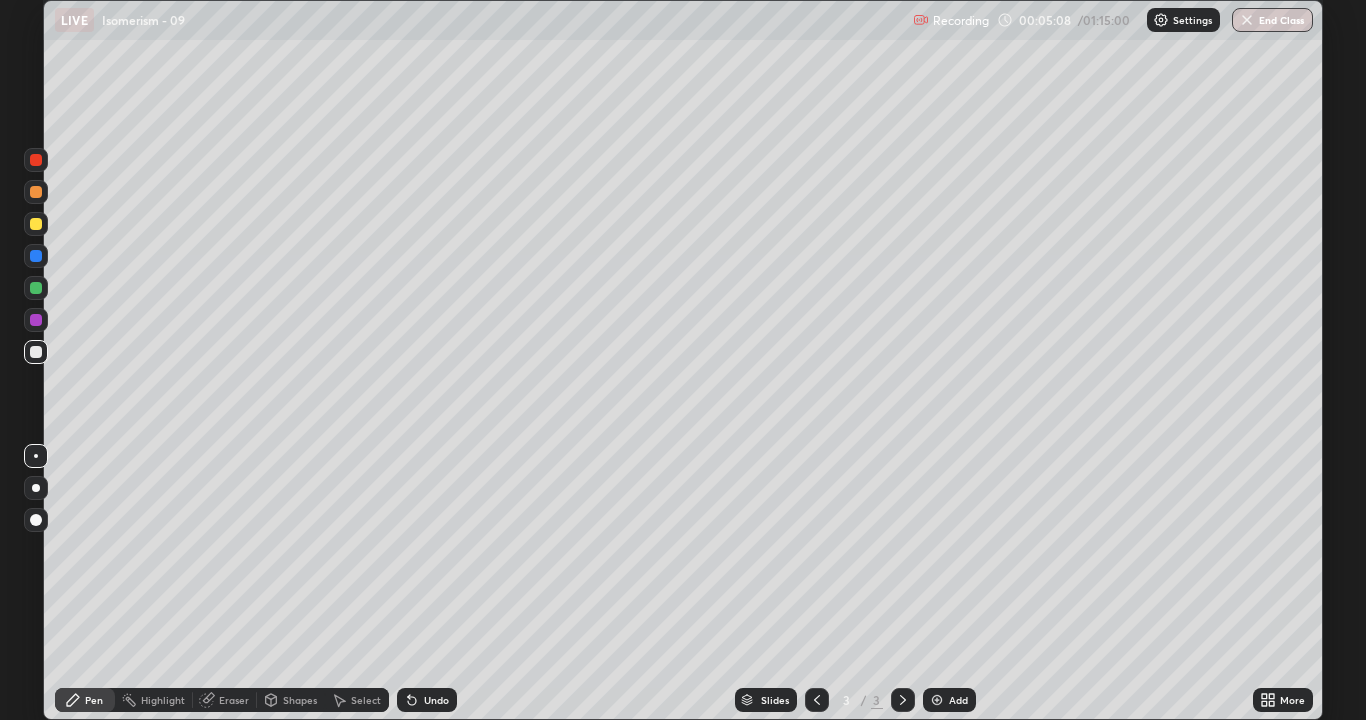 click at bounding box center [36, 160] 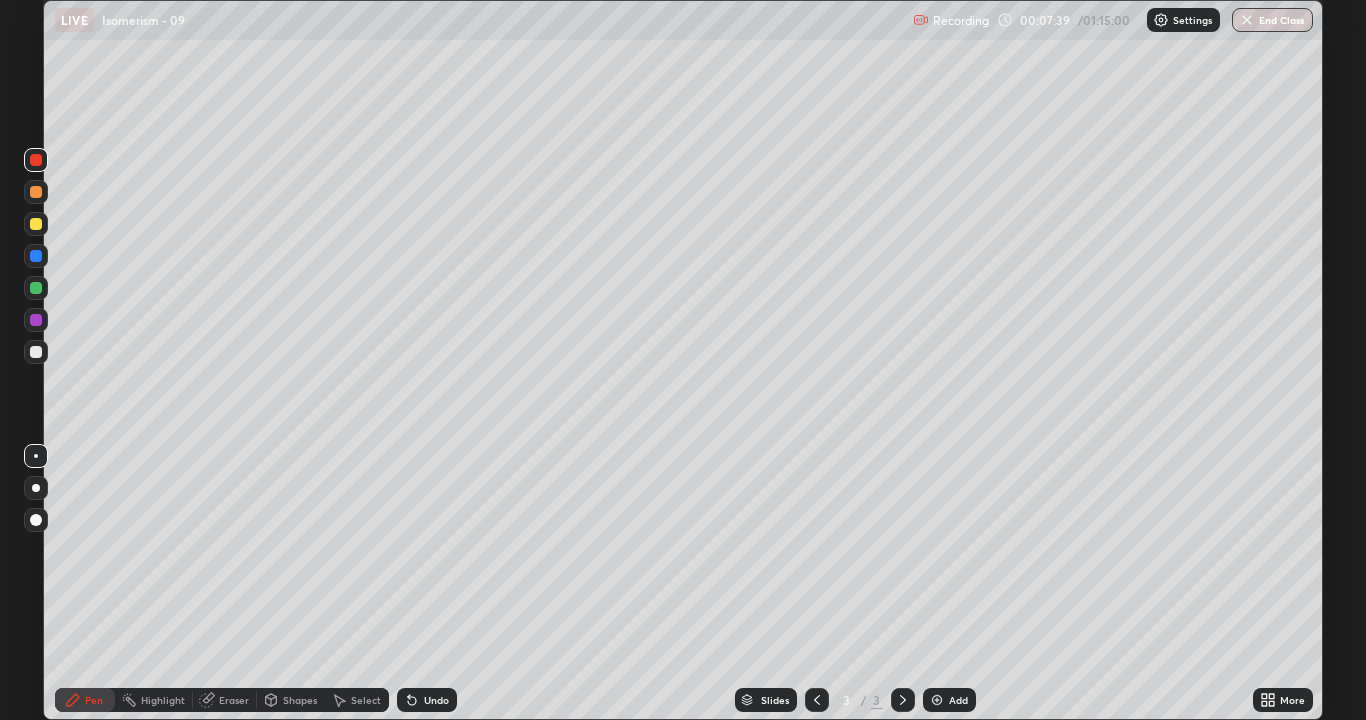 click at bounding box center [36, 352] 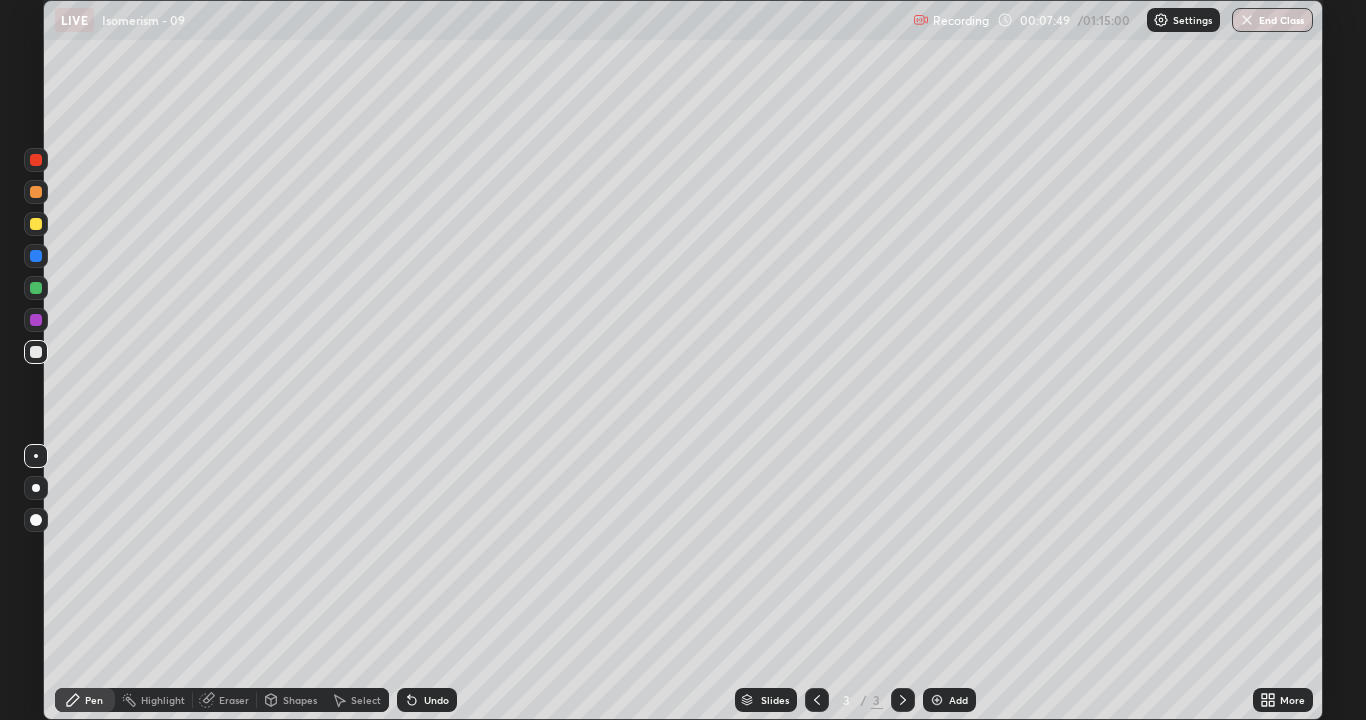 click at bounding box center [937, 700] 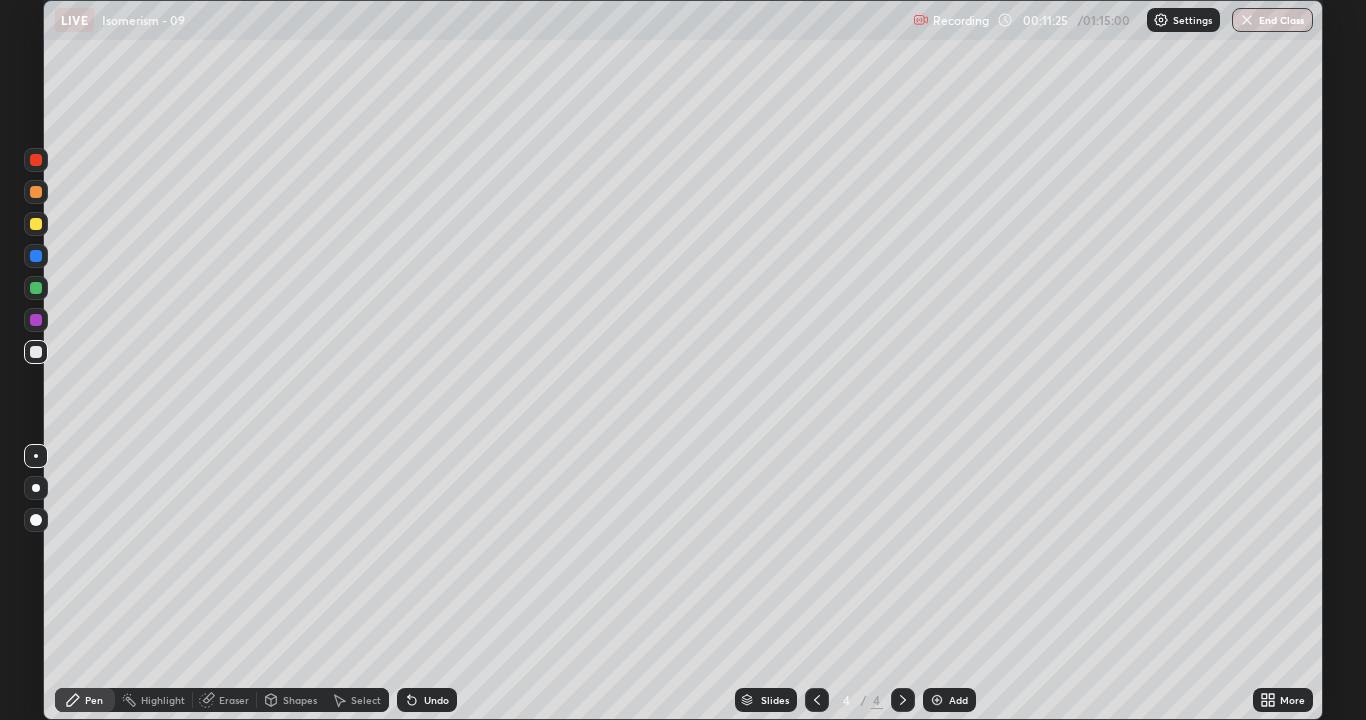 click at bounding box center (36, 160) 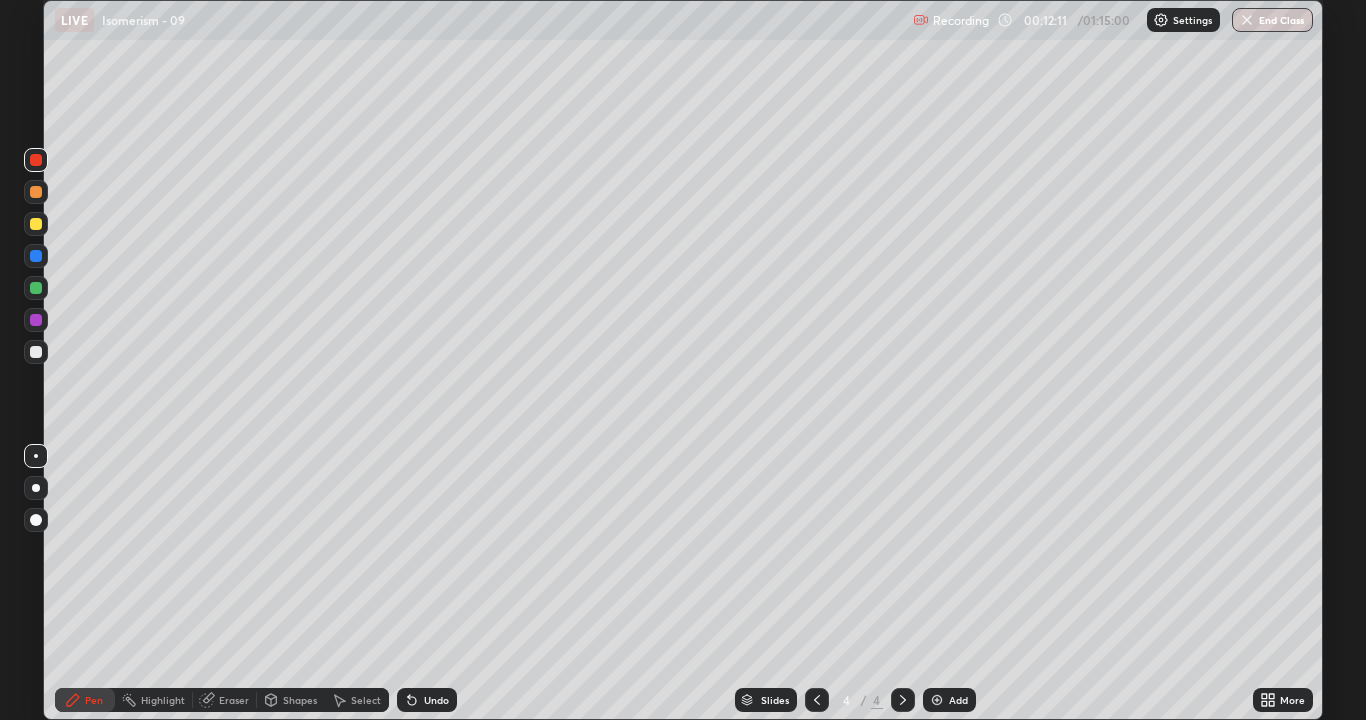 click at bounding box center (36, 352) 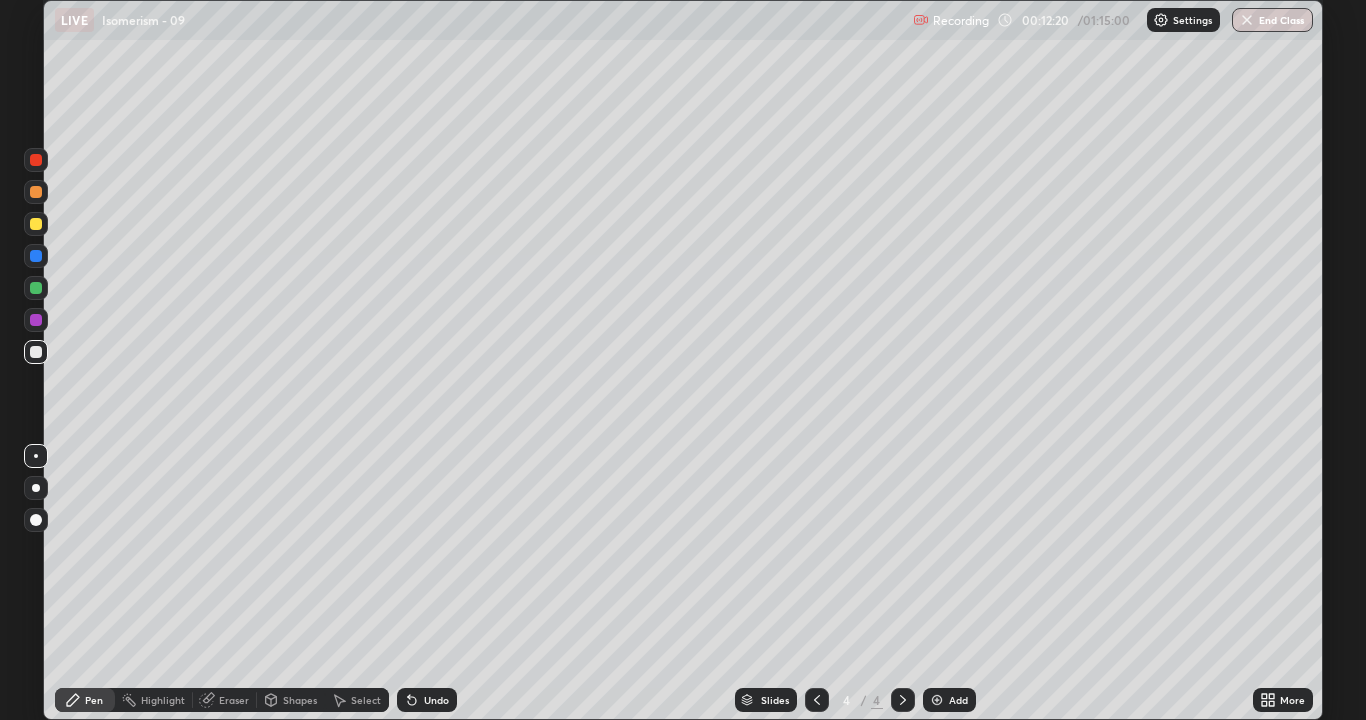 click at bounding box center (36, 160) 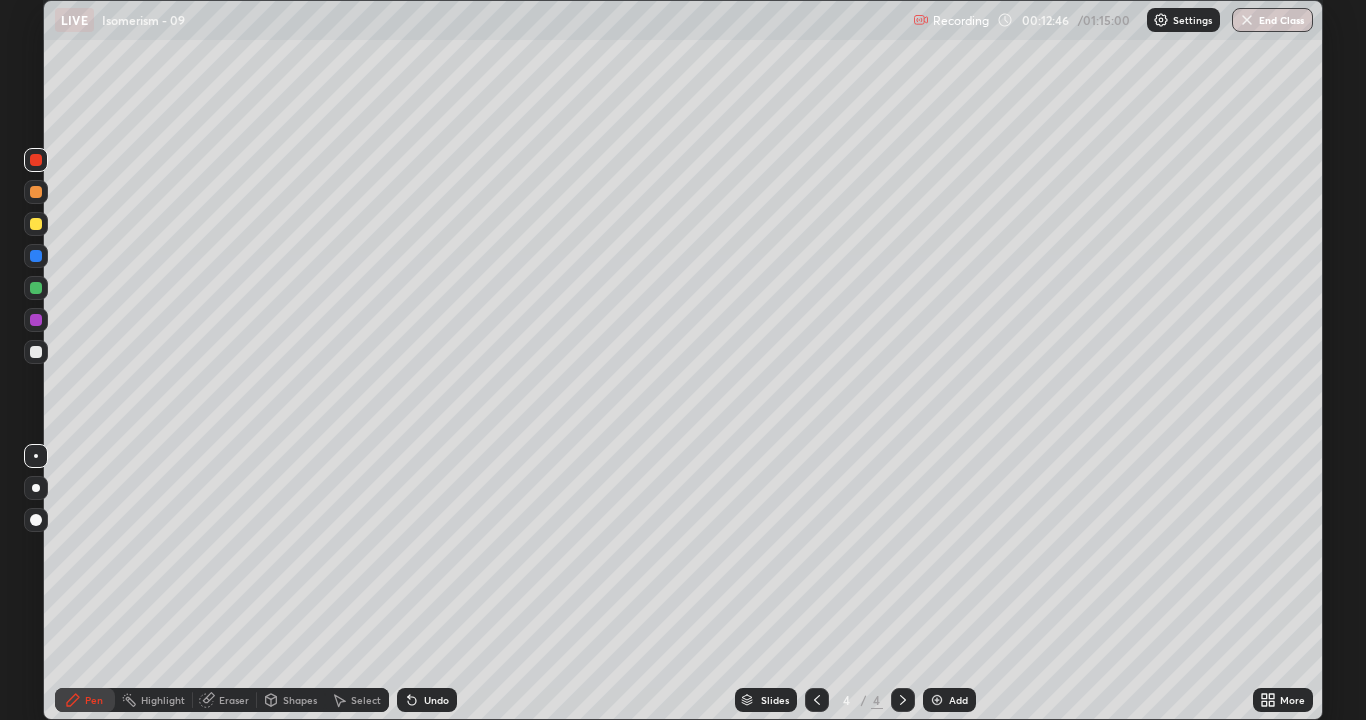 click at bounding box center [36, 352] 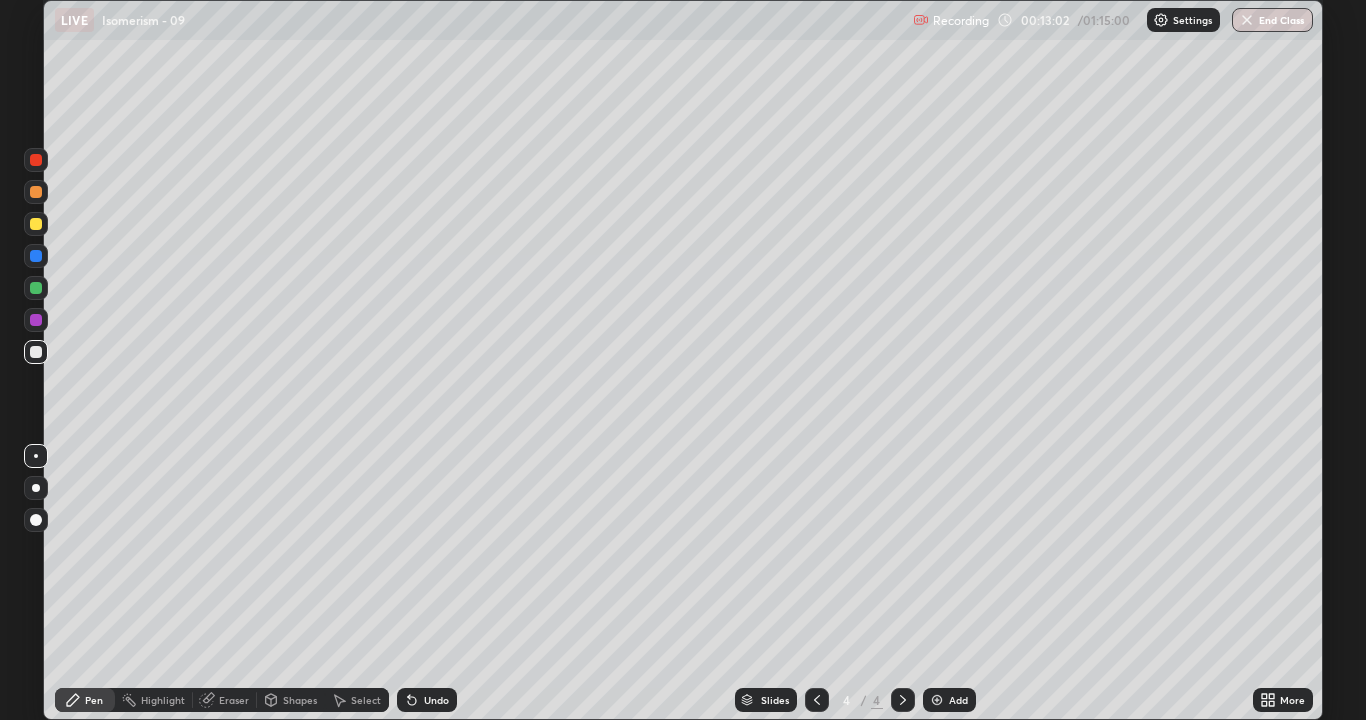 click on "Eraser" at bounding box center (234, 700) 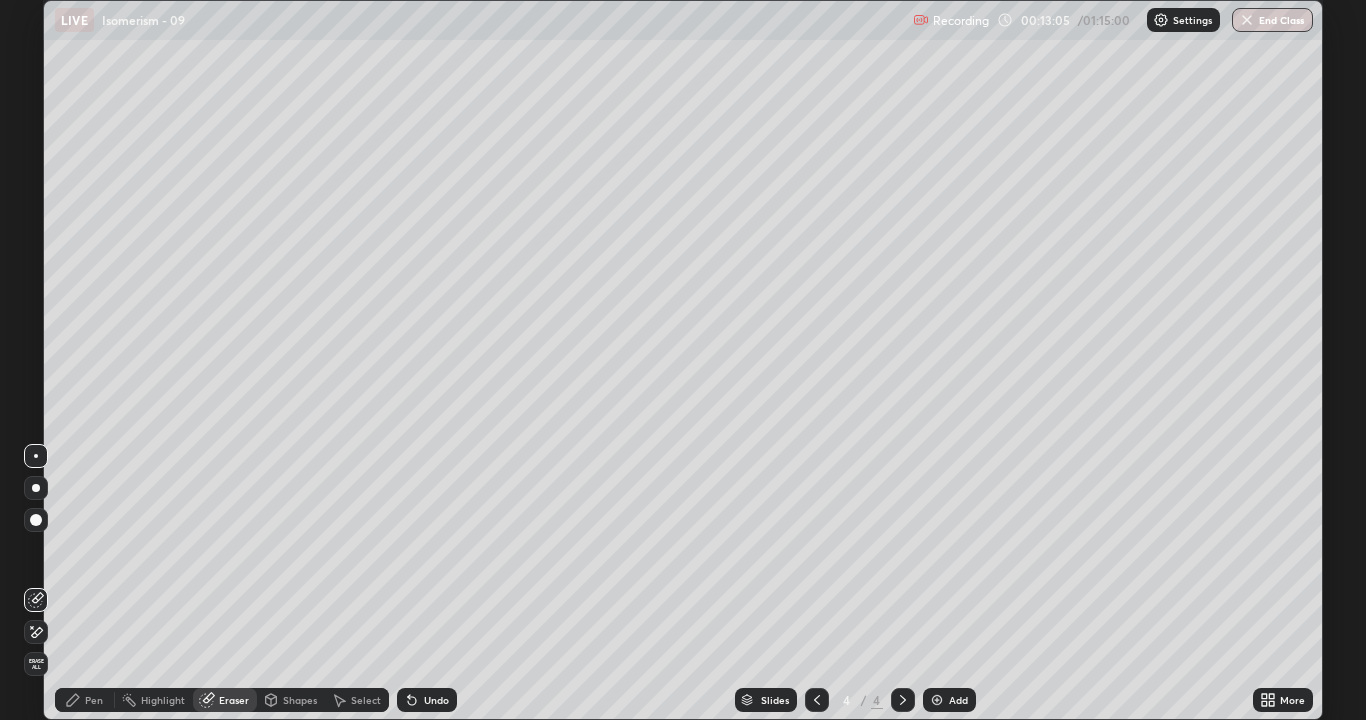 click on "Pen" at bounding box center (85, 700) 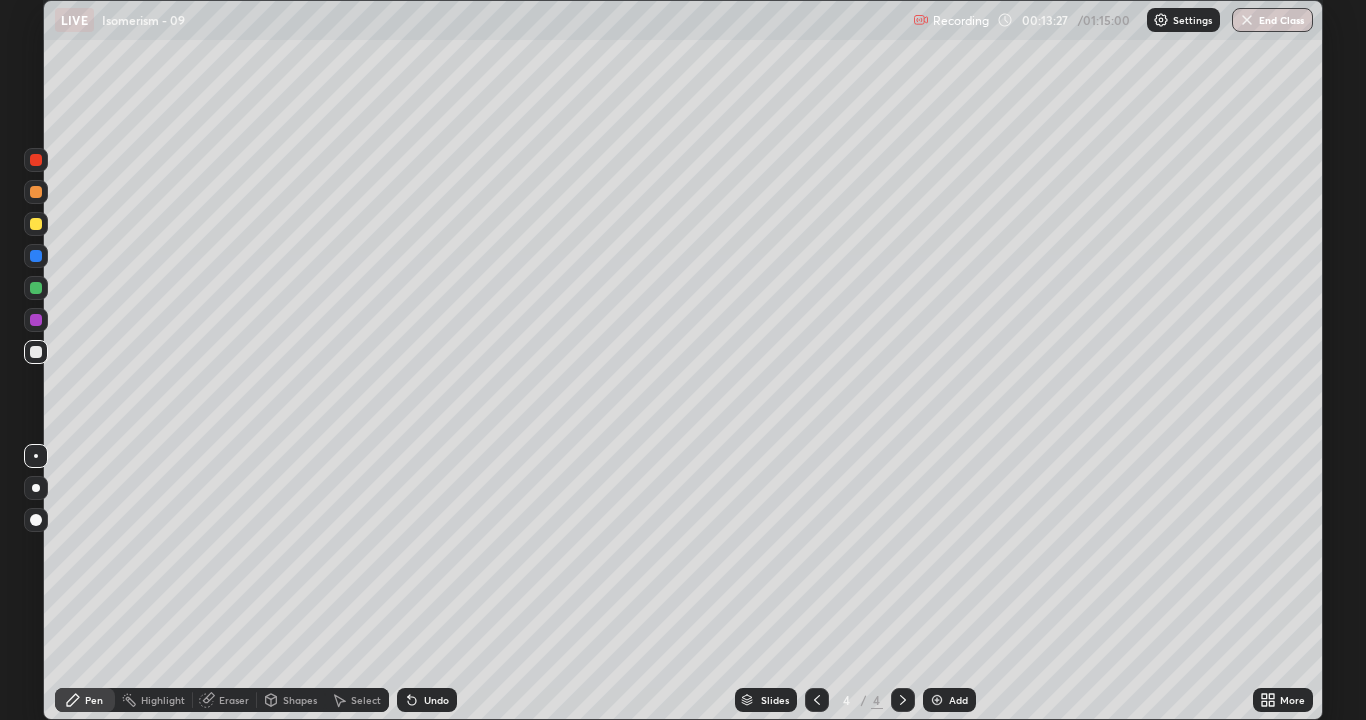 click on "Eraser" at bounding box center [234, 700] 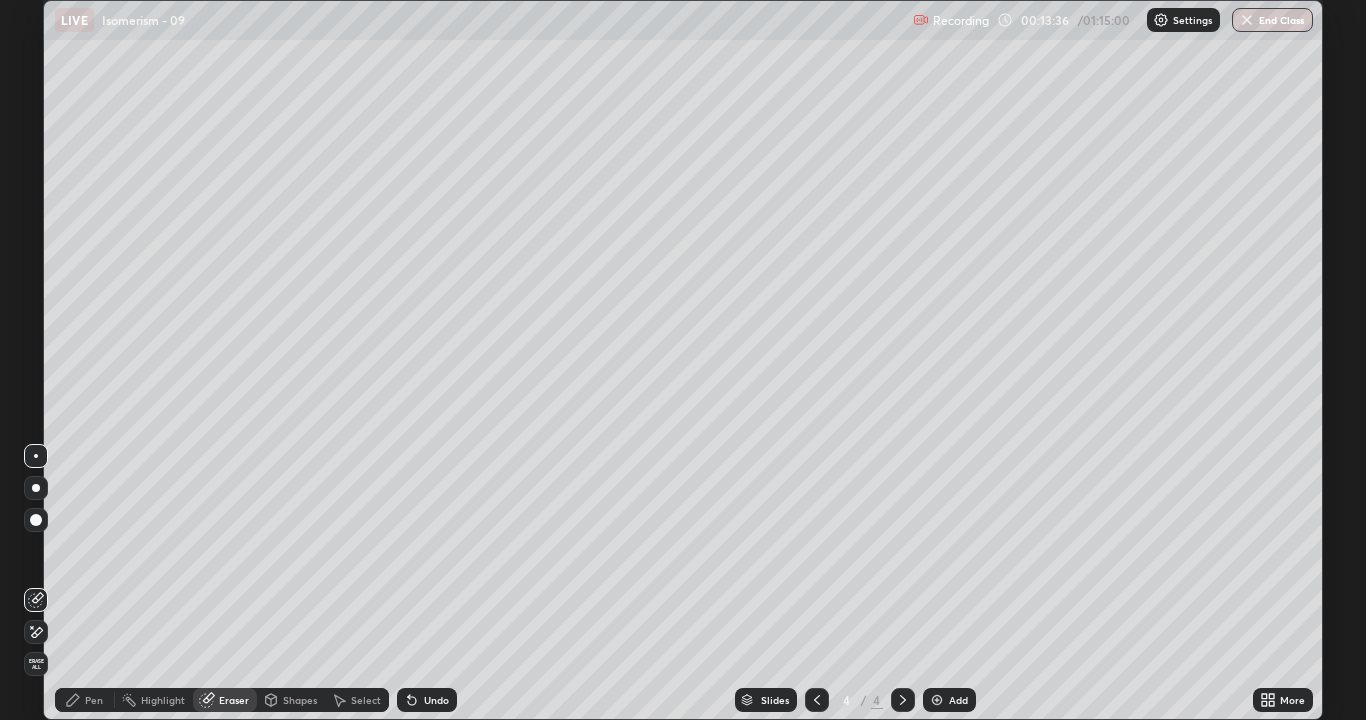 click on "Pen" at bounding box center [94, 700] 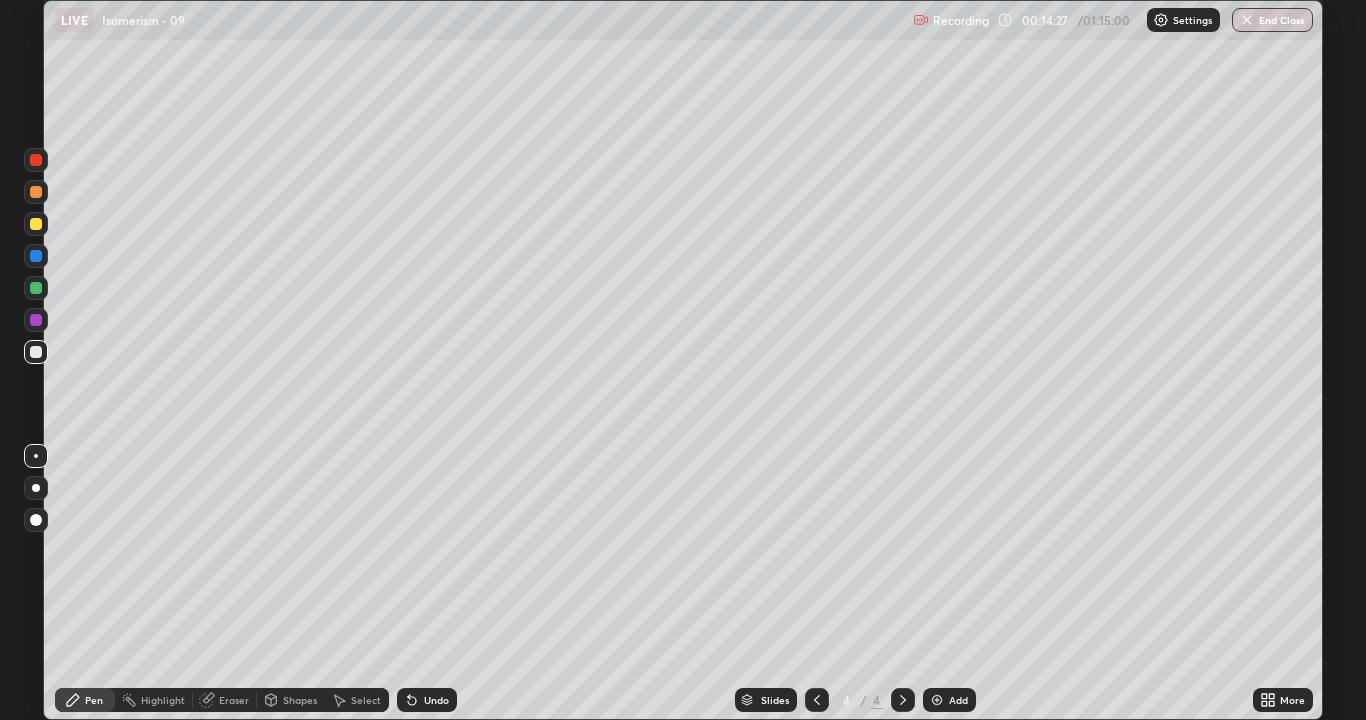 click at bounding box center (937, 700) 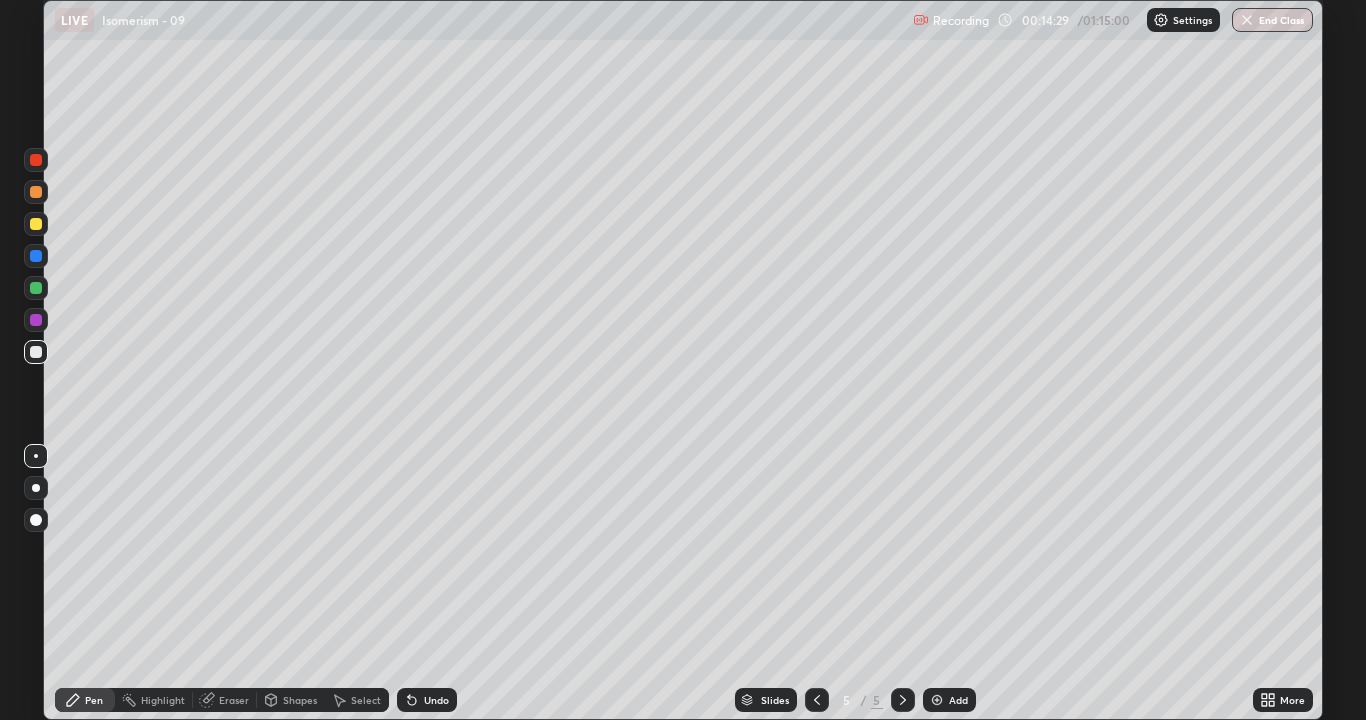 click at bounding box center (36, 160) 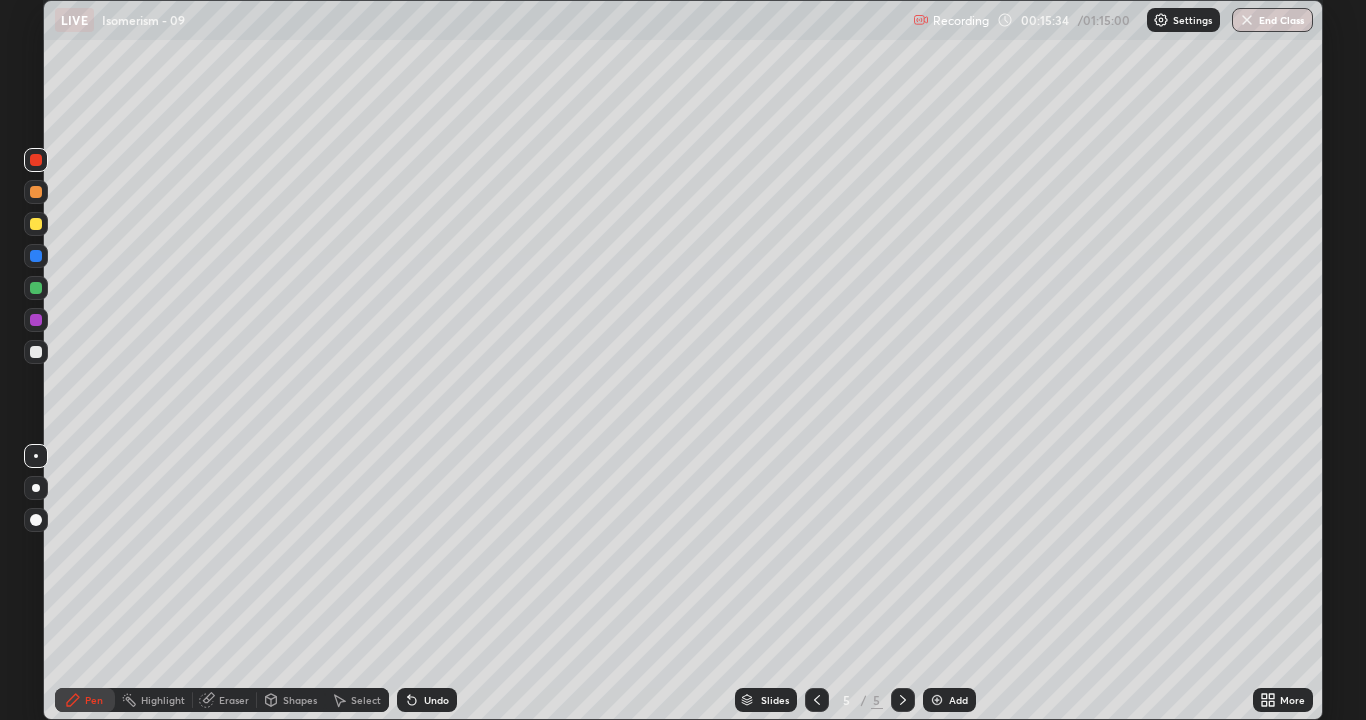 click at bounding box center [36, 352] 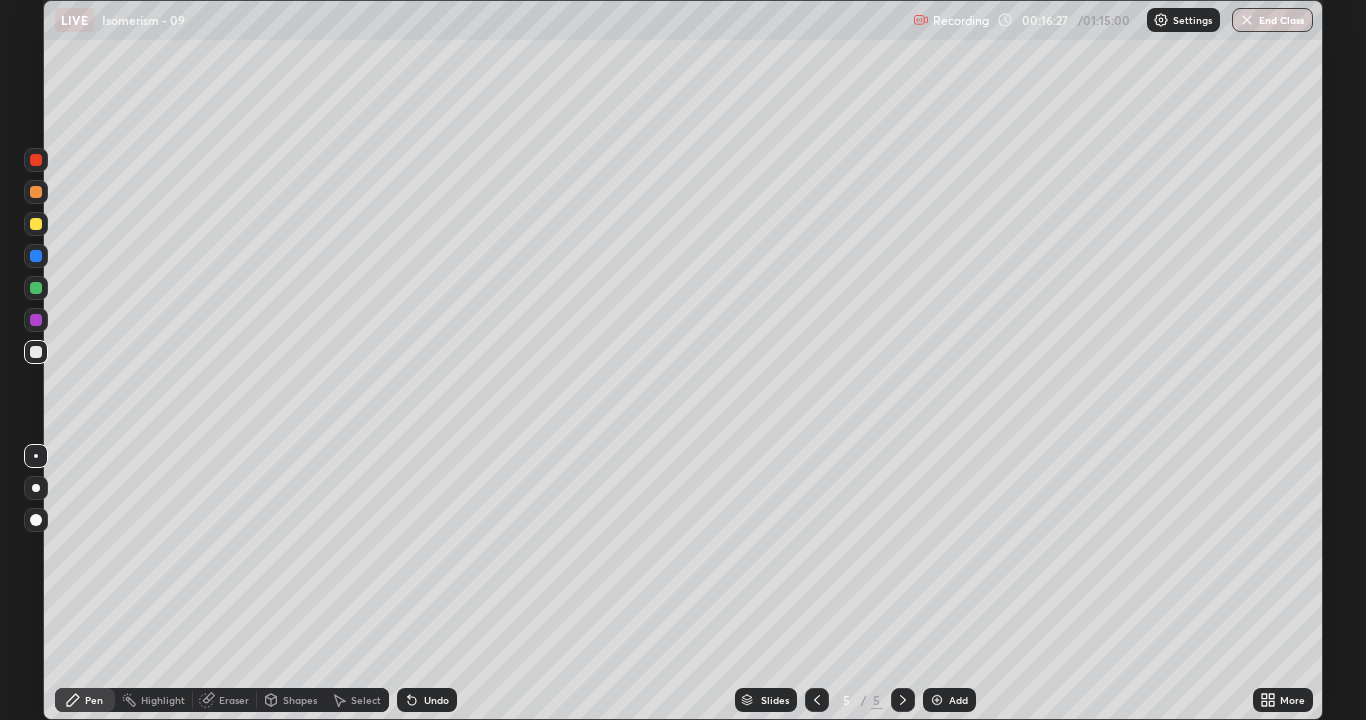 click at bounding box center [36, 288] 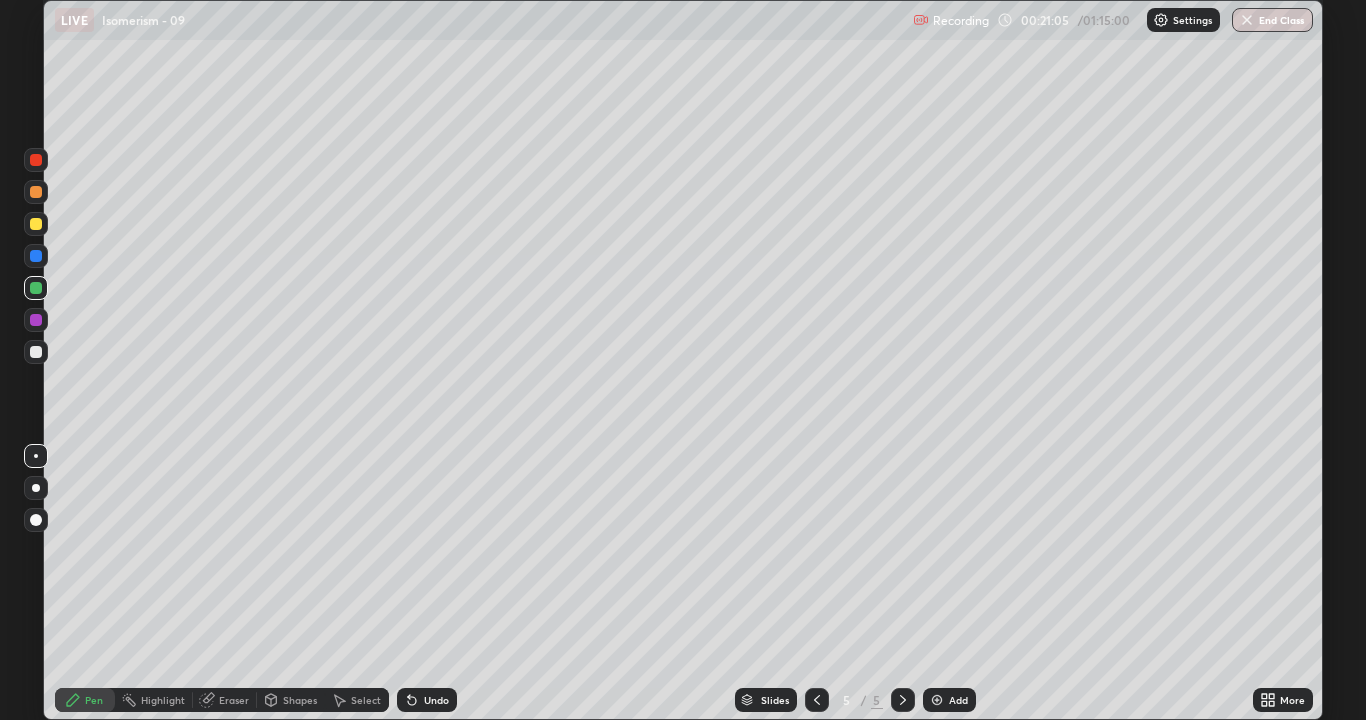click at bounding box center (937, 700) 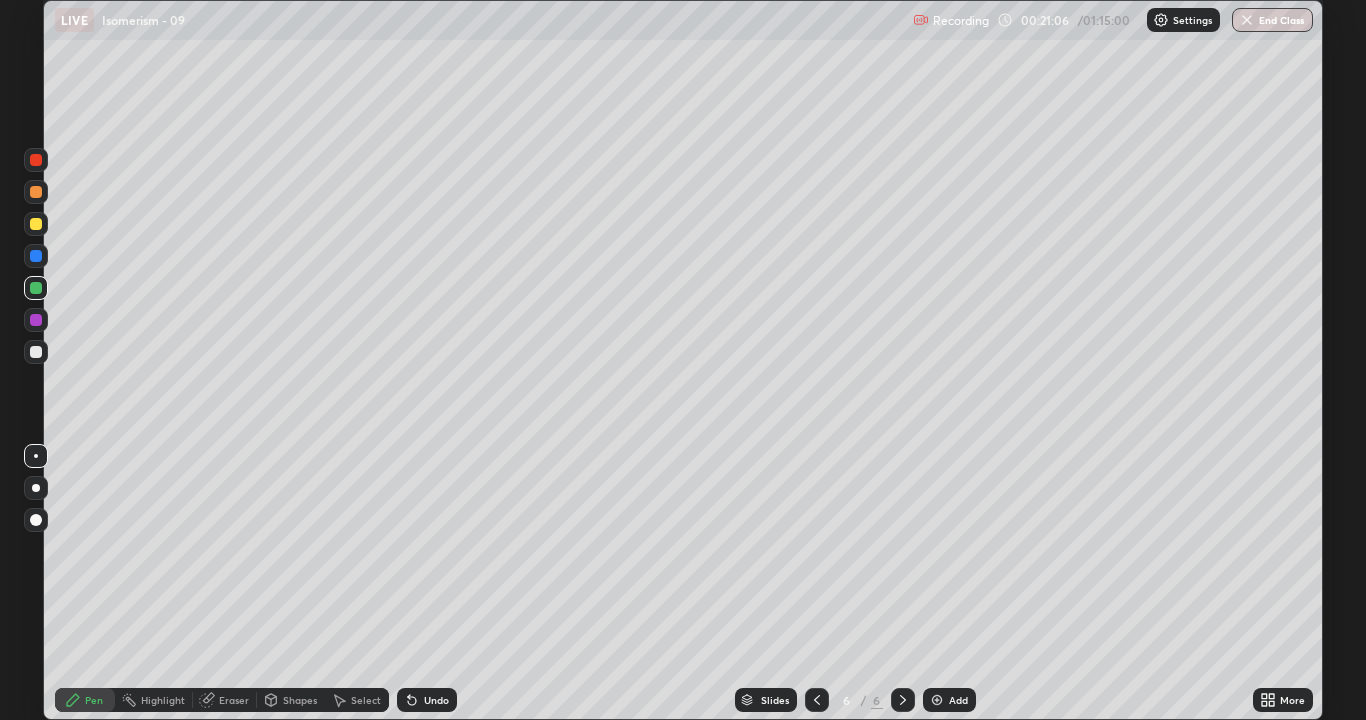 click at bounding box center (36, 352) 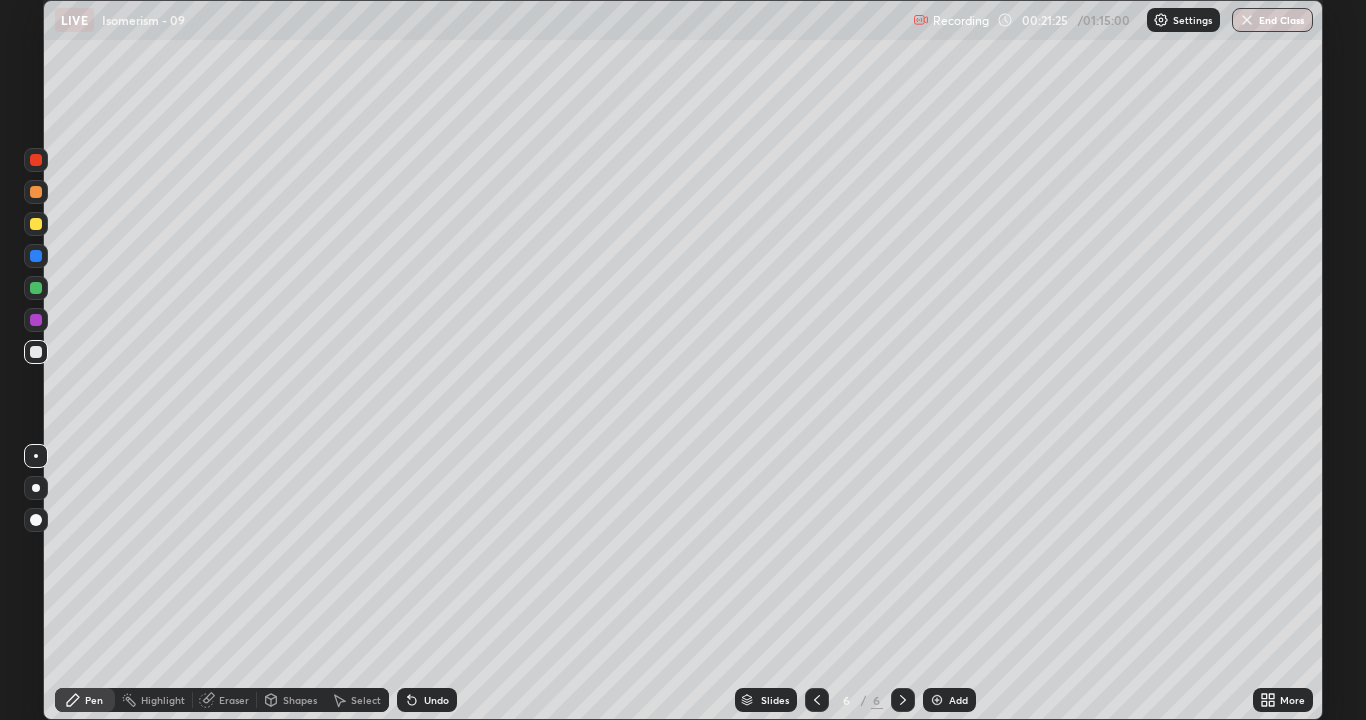 click at bounding box center (36, 160) 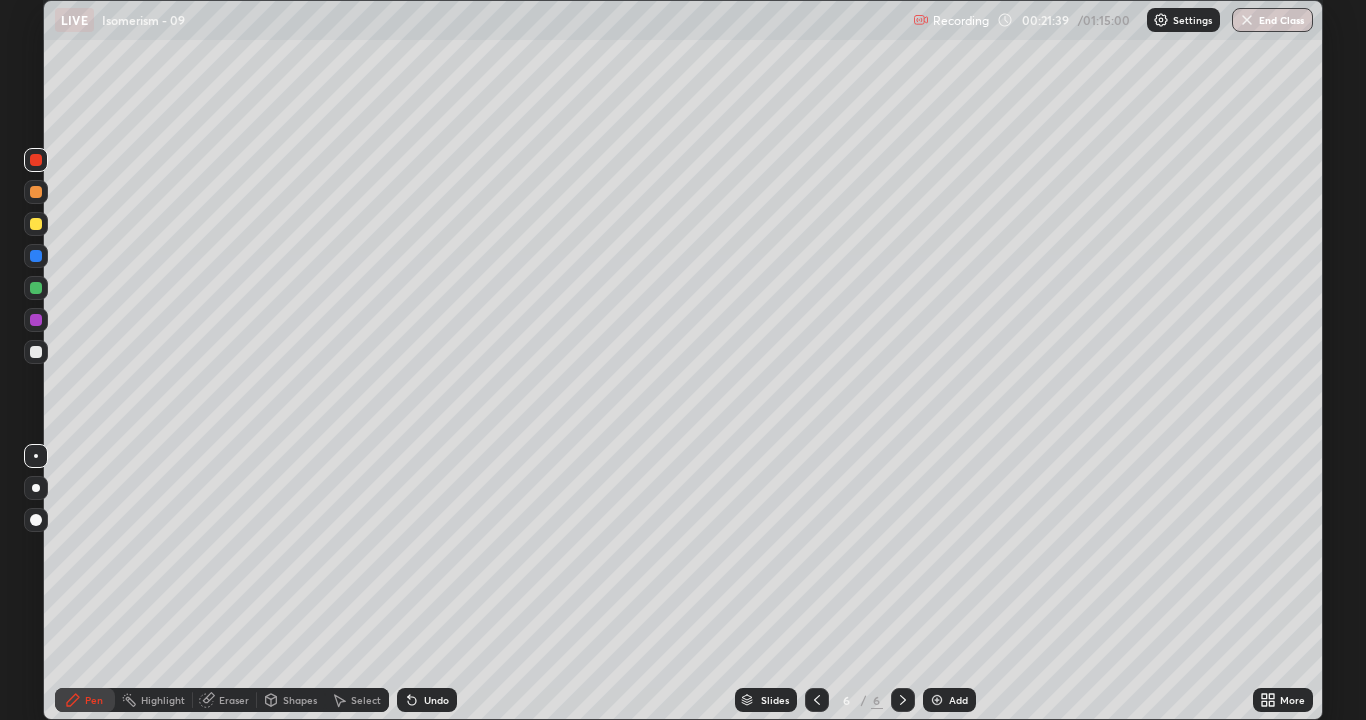 click at bounding box center [36, 352] 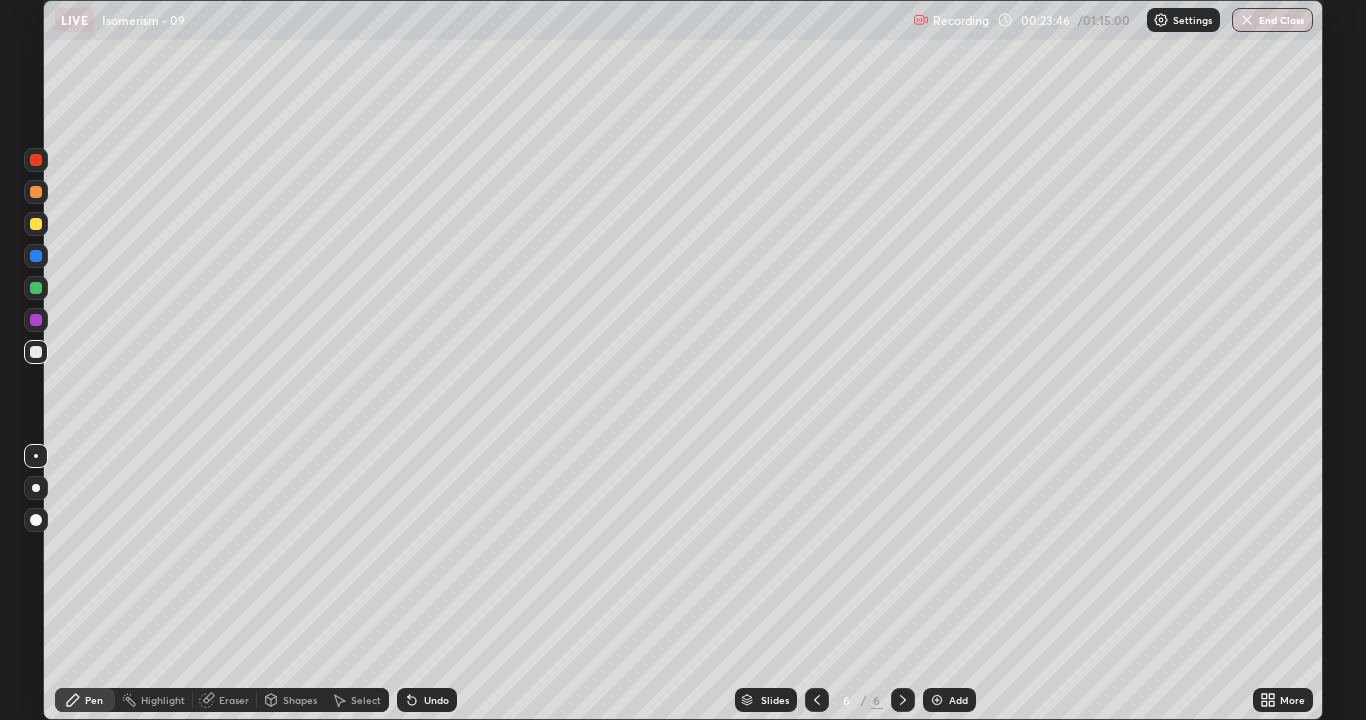 click on "Eraser" at bounding box center (234, 700) 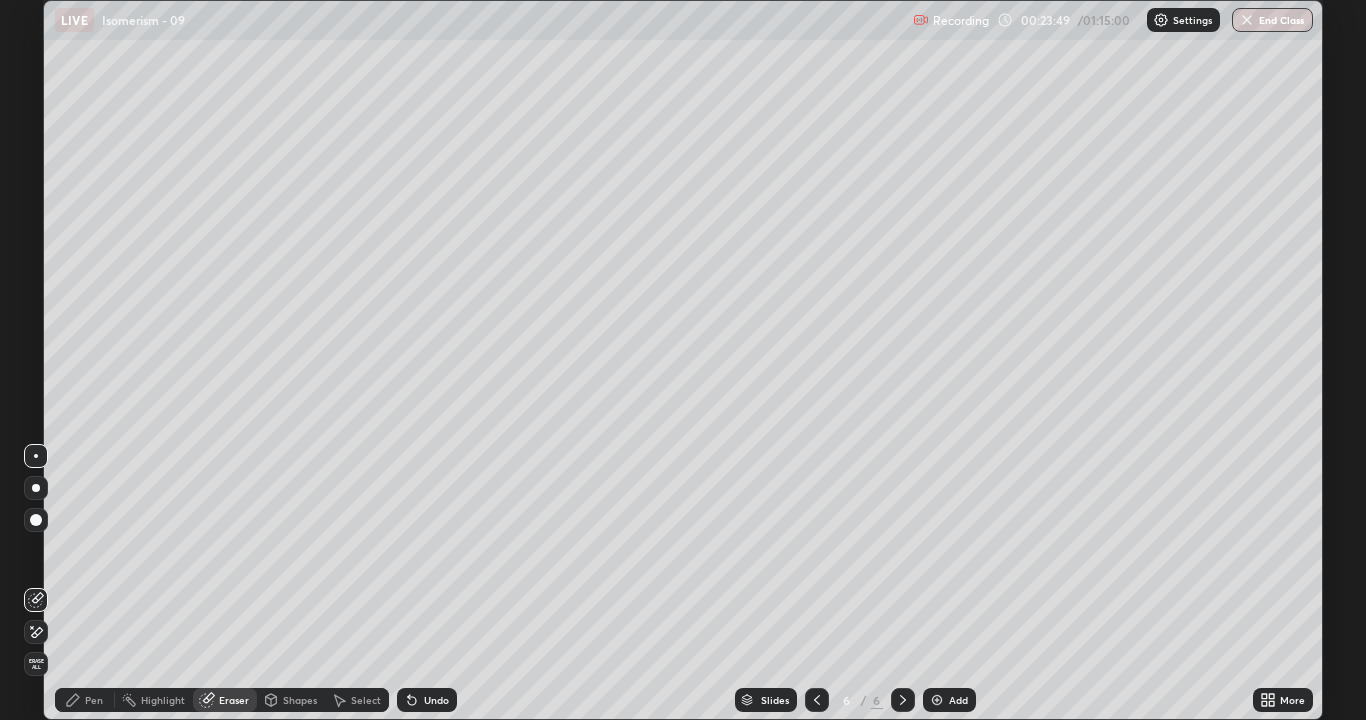 click on "Pen" at bounding box center (94, 700) 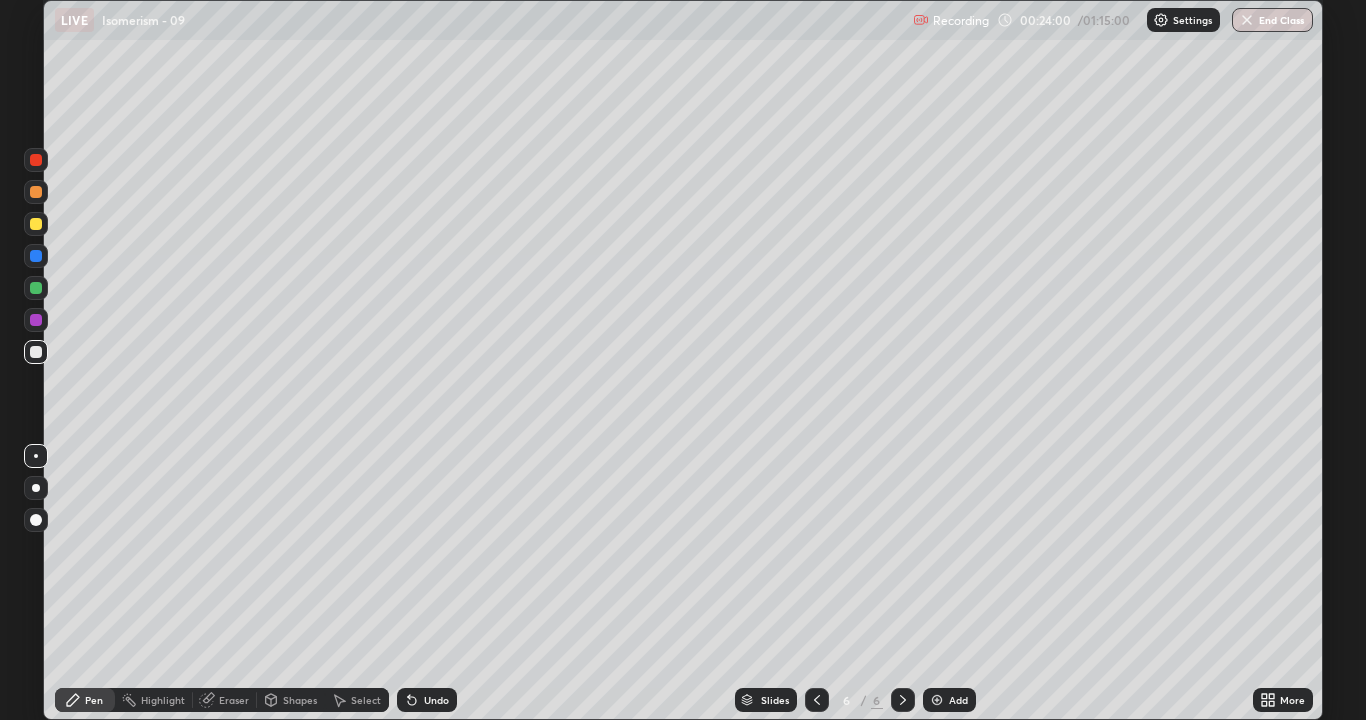 click on "Eraser" at bounding box center [234, 700] 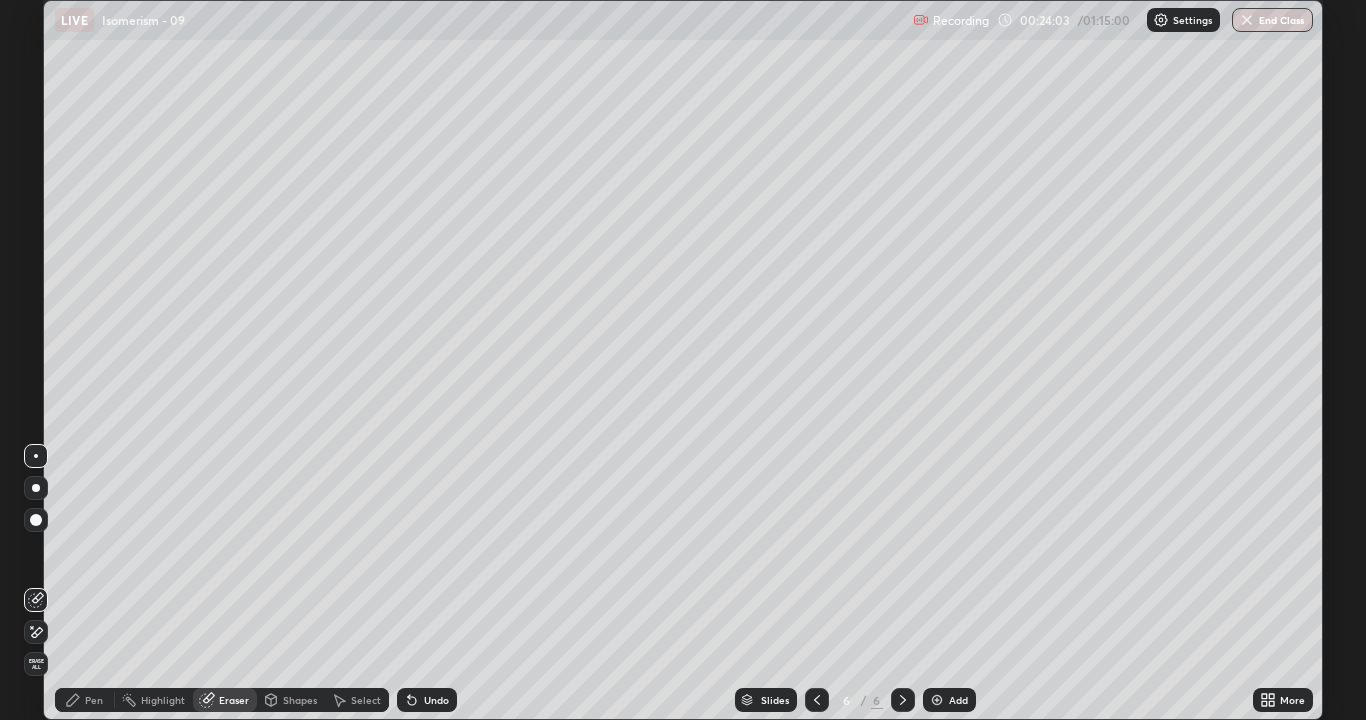 click on "Pen" at bounding box center [85, 700] 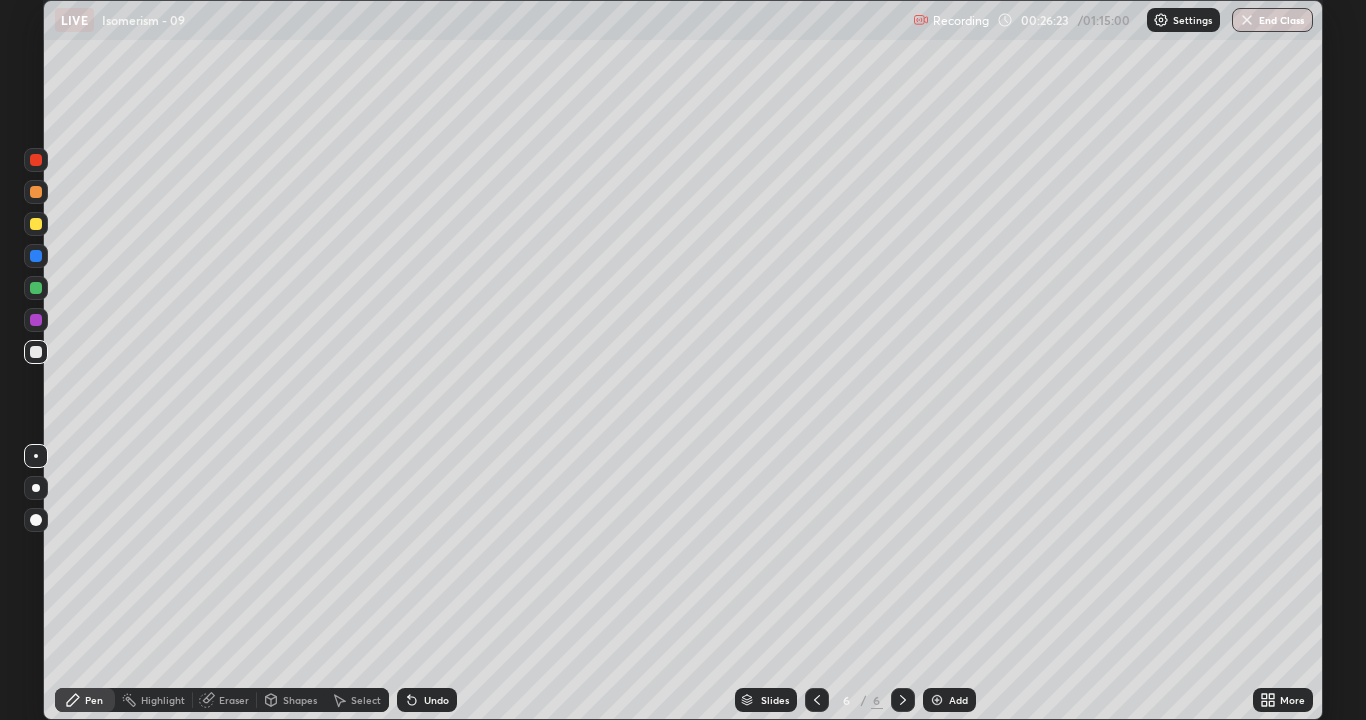 click at bounding box center [36, 160] 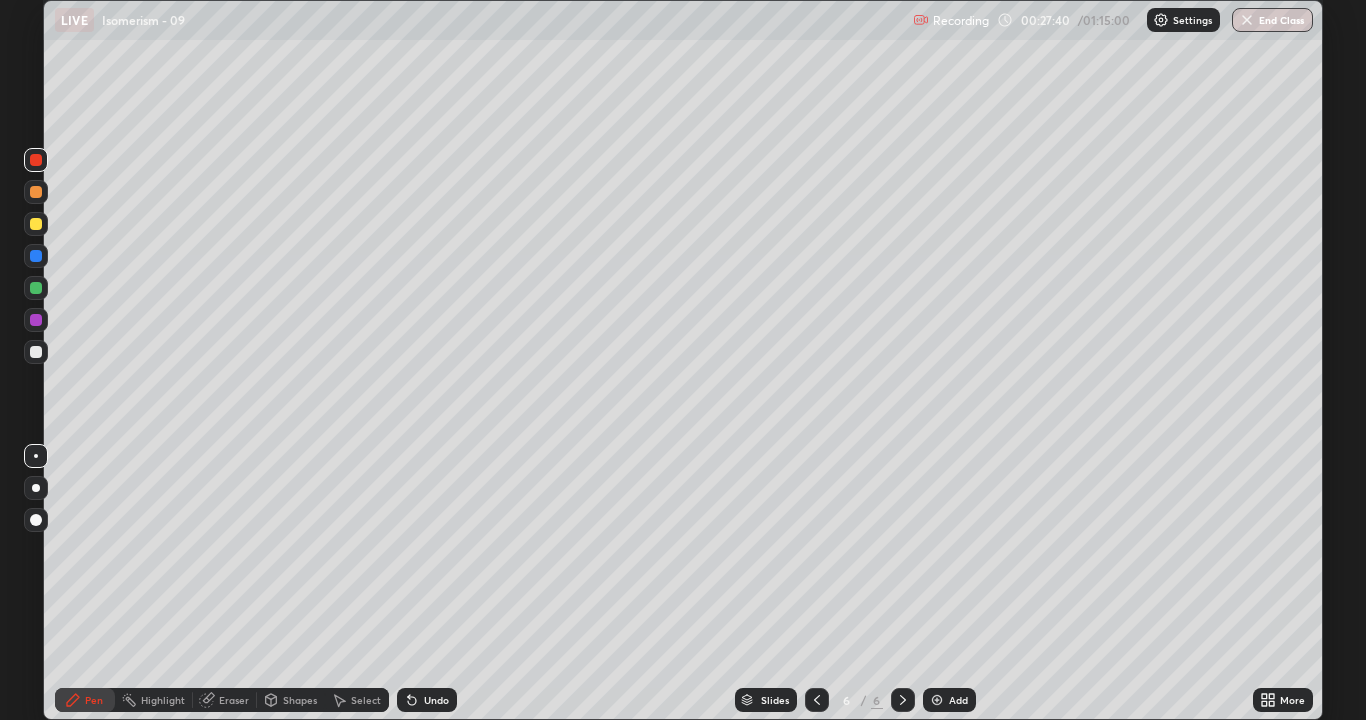 click at bounding box center (36, 352) 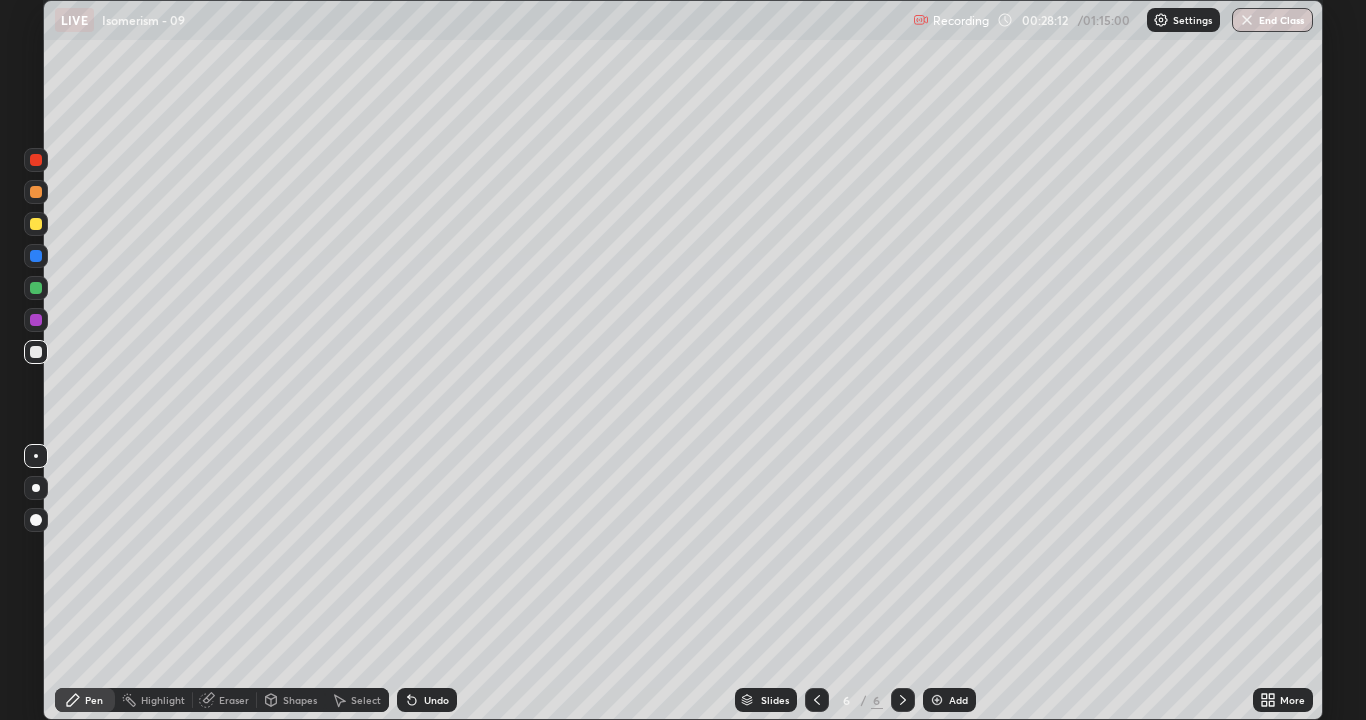 click at bounding box center [937, 700] 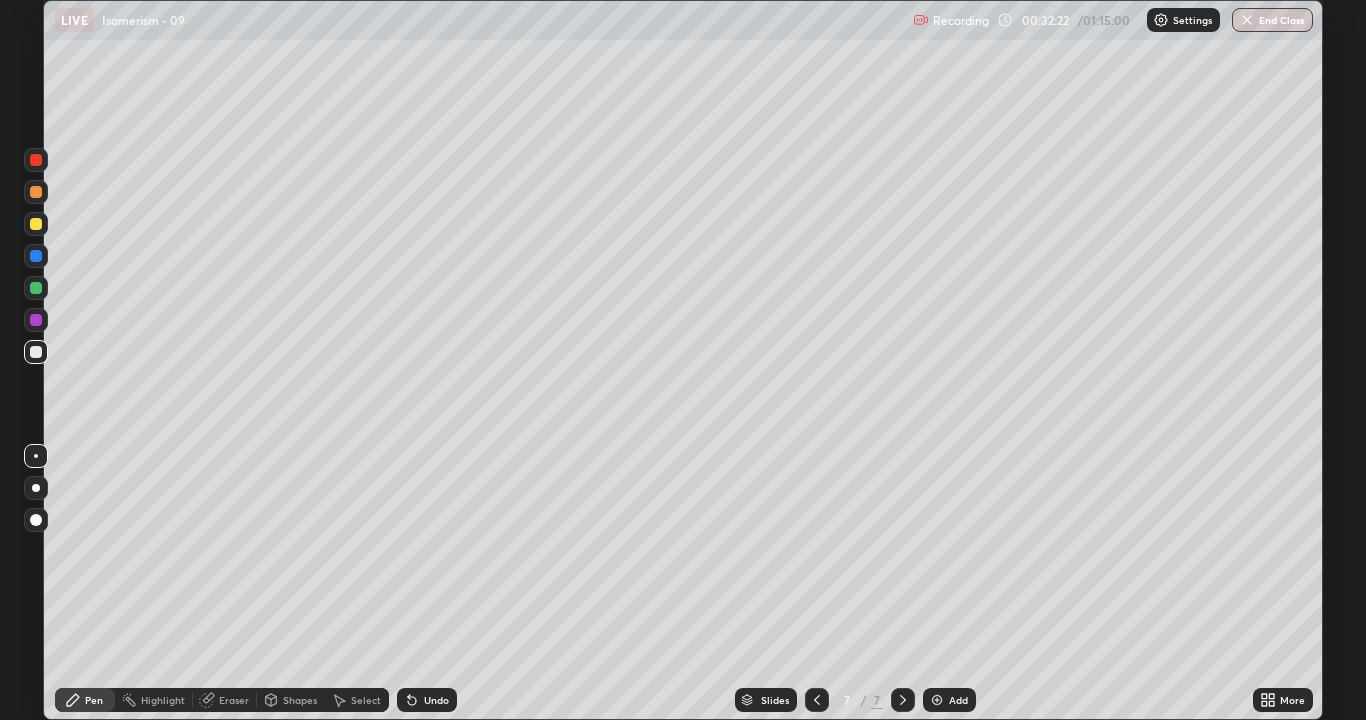 click on "Eraser" at bounding box center (234, 700) 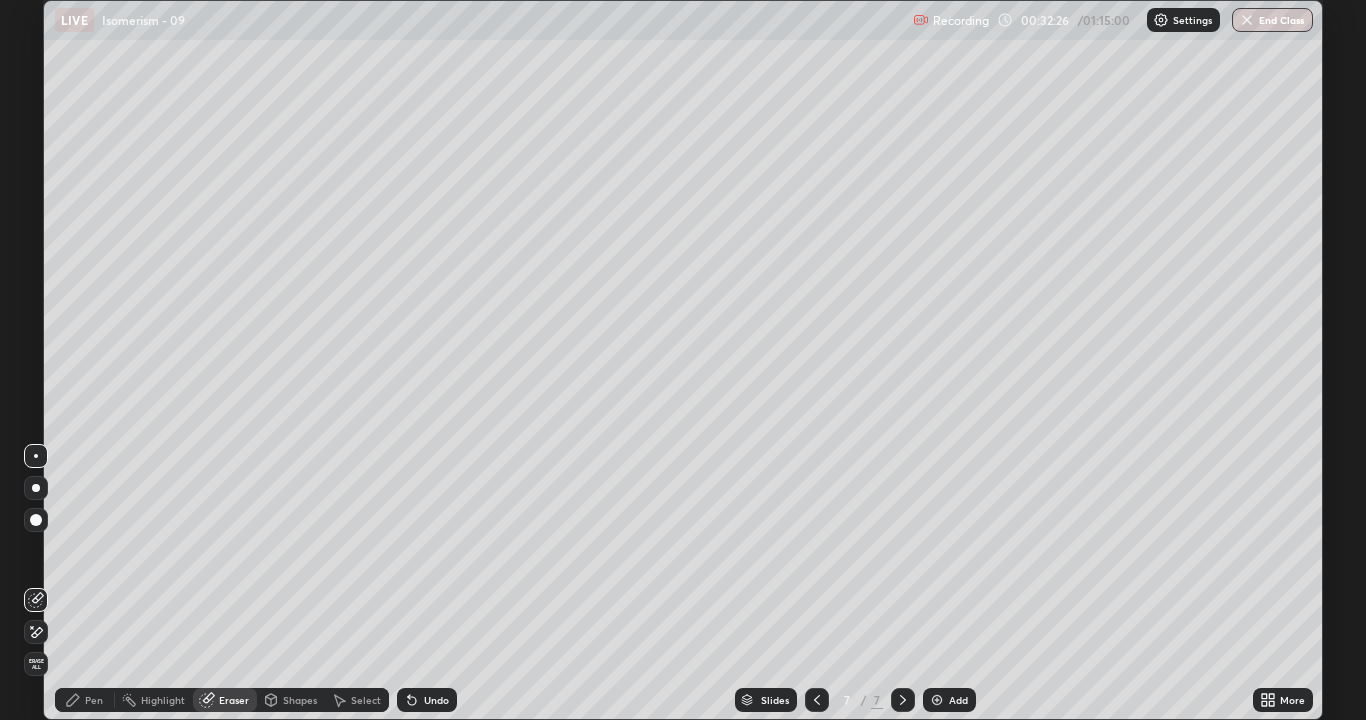 click on "Pen" at bounding box center [94, 700] 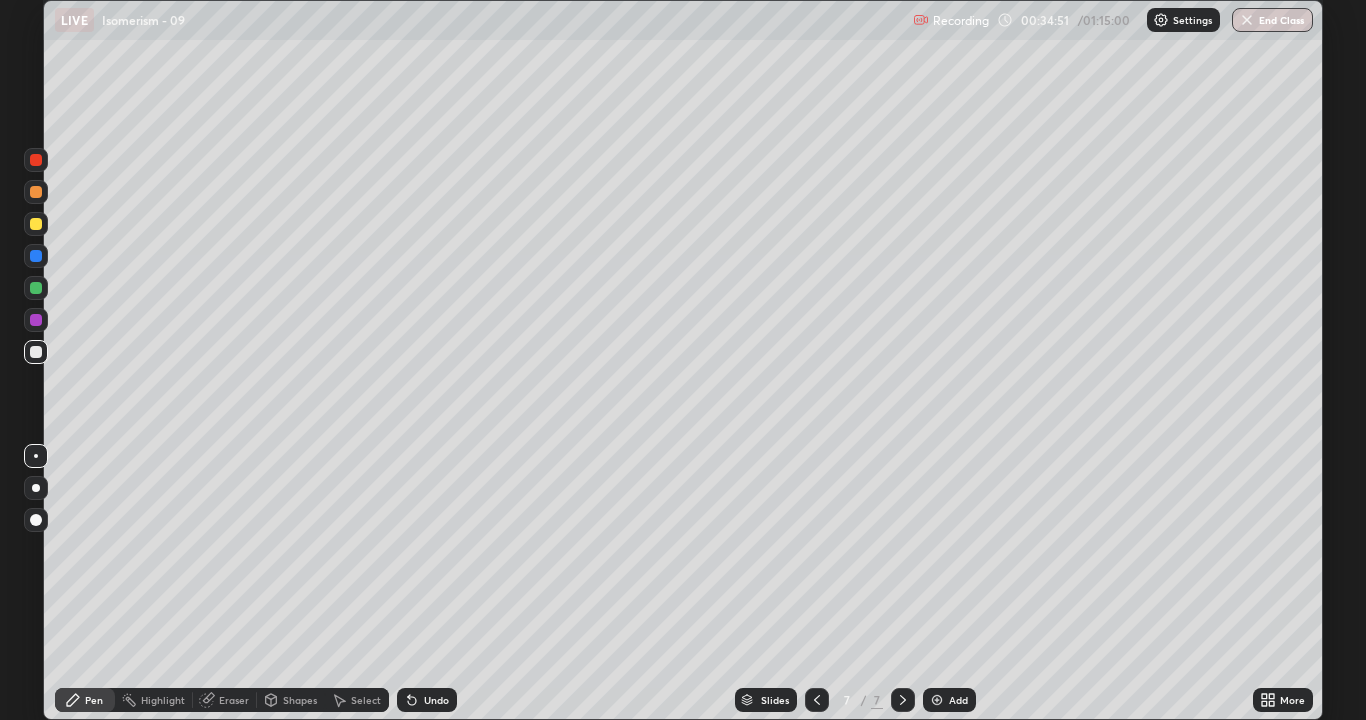 click at bounding box center [937, 700] 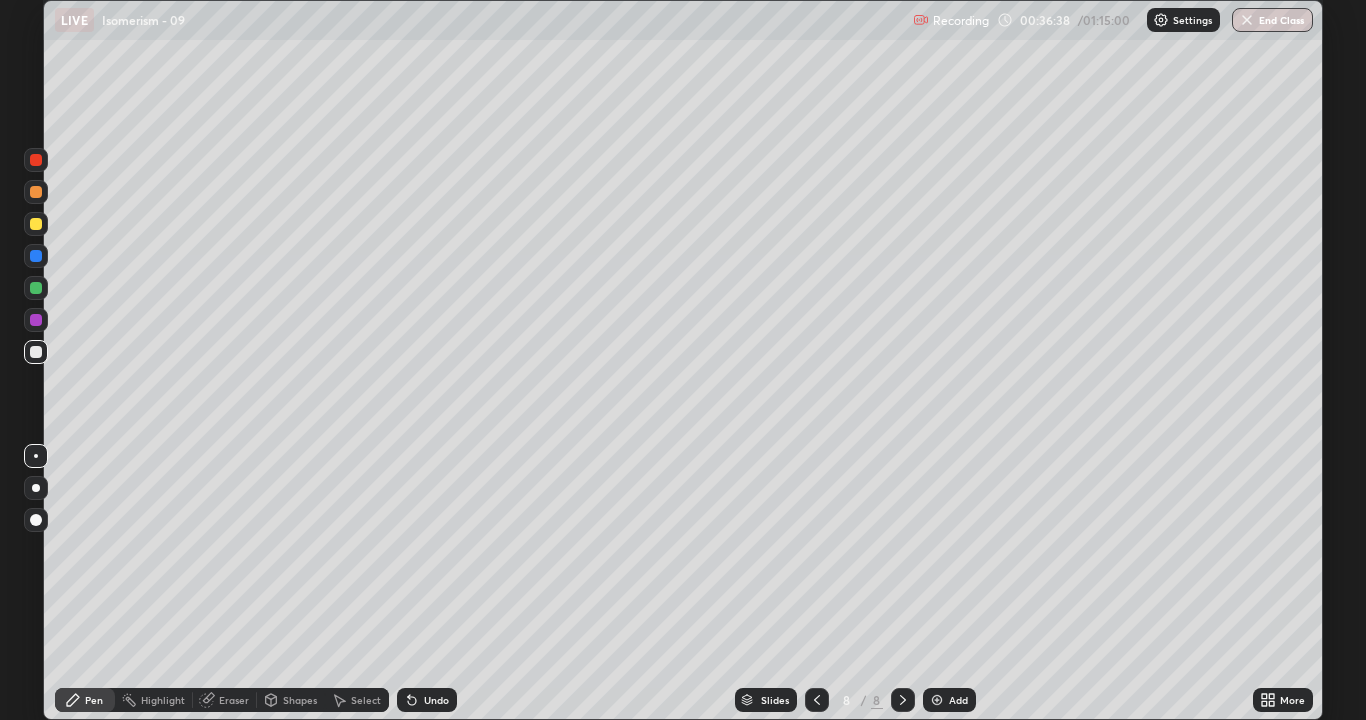 click at bounding box center [36, 160] 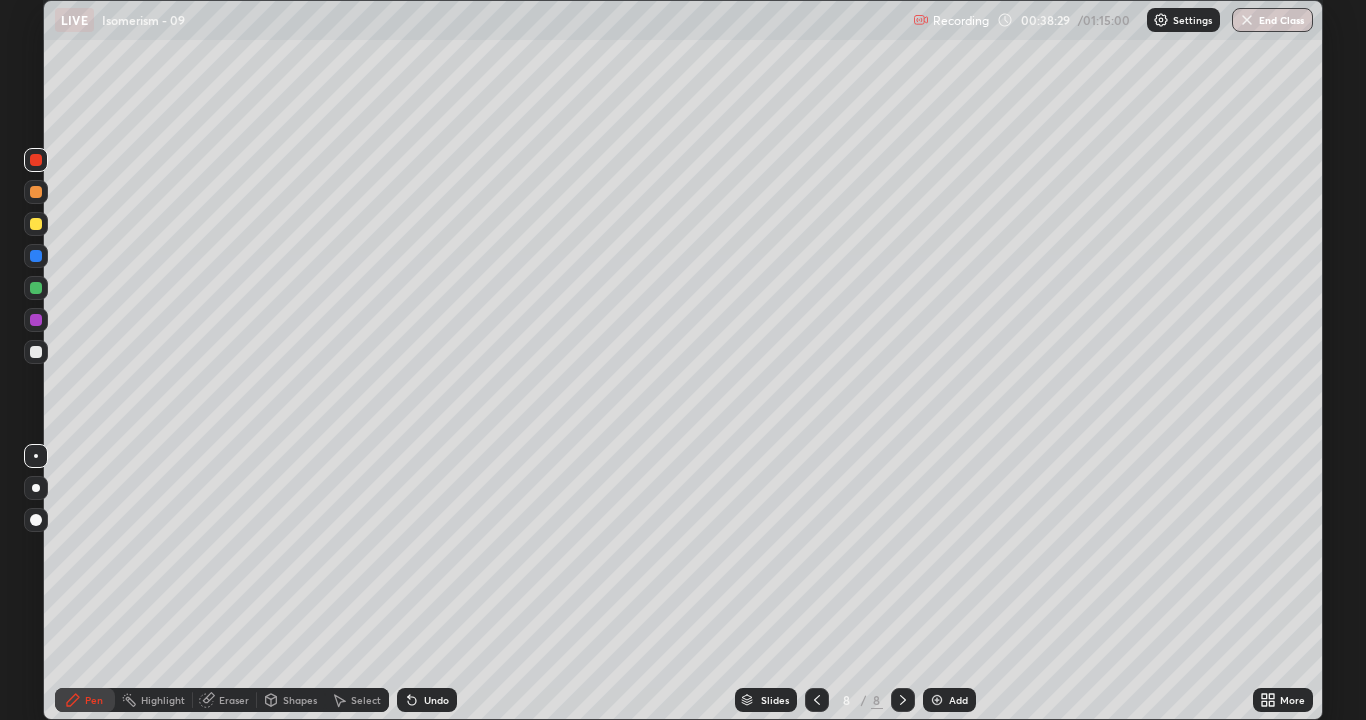 click at bounding box center [36, 288] 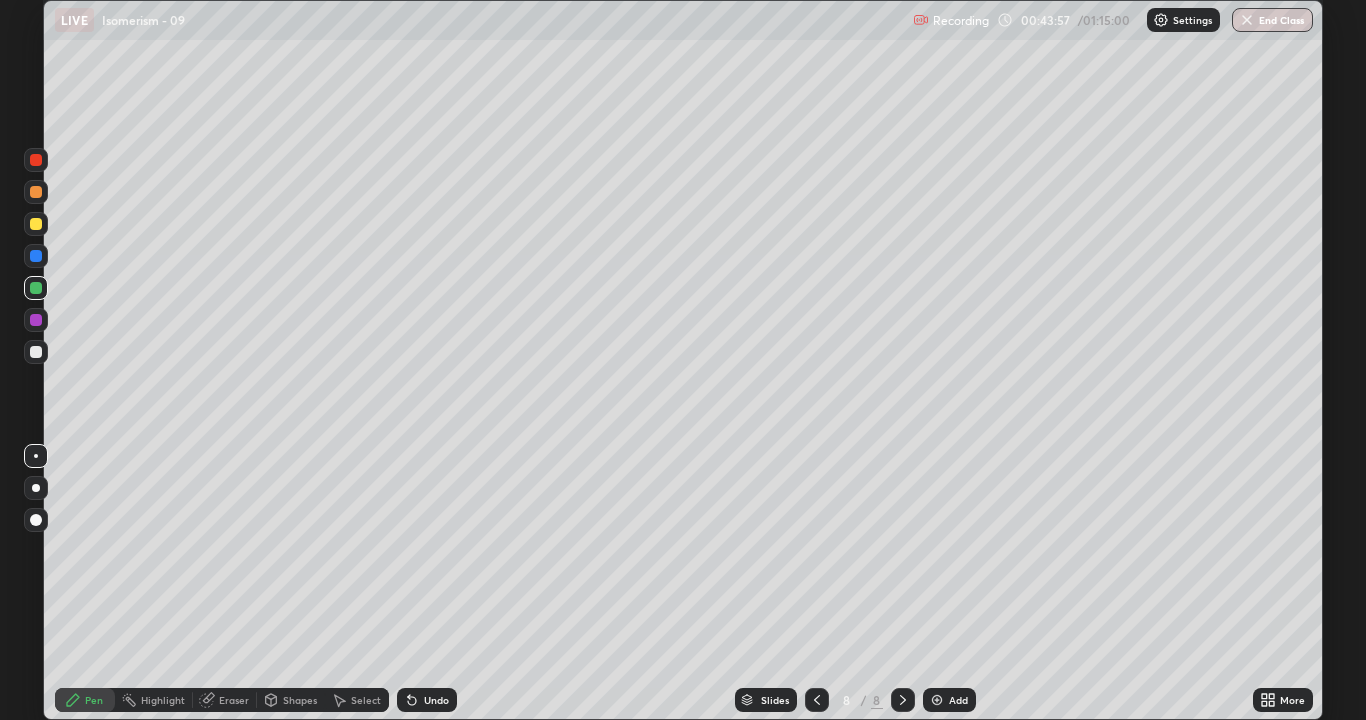 click at bounding box center [36, 352] 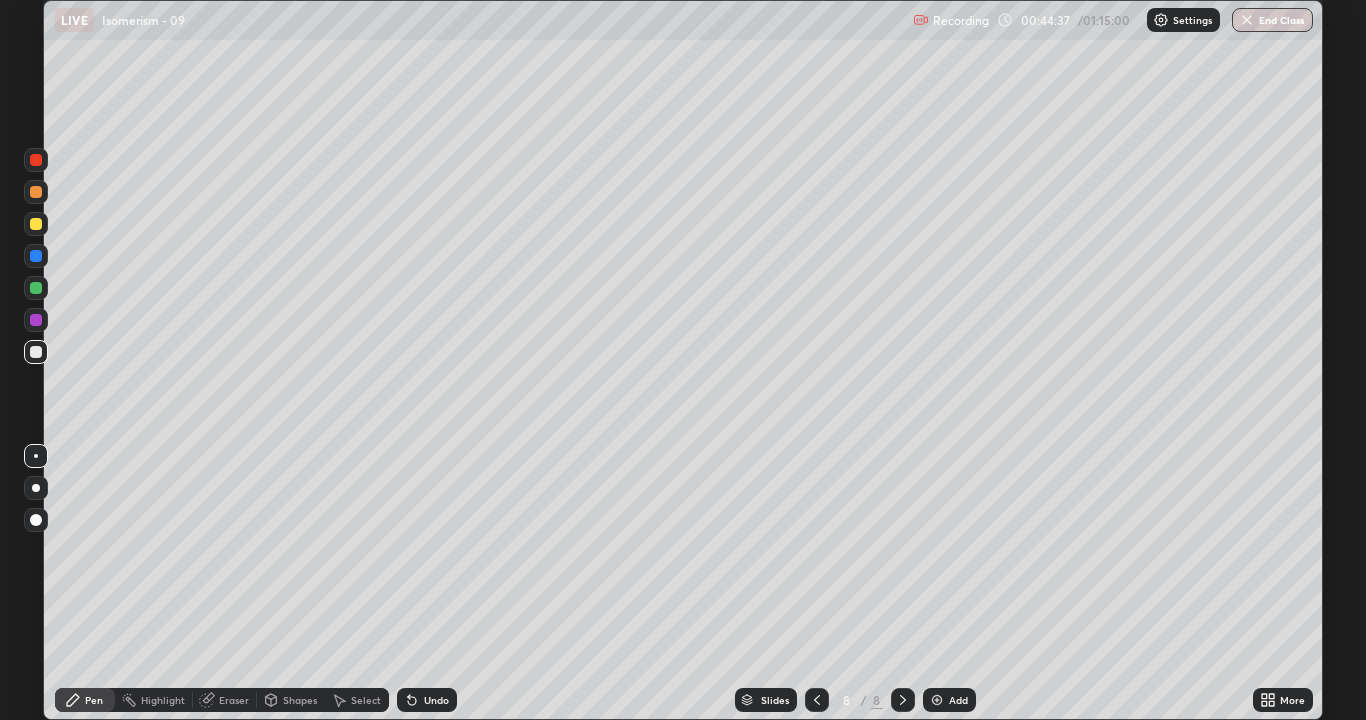 click on "Add" at bounding box center [949, 700] 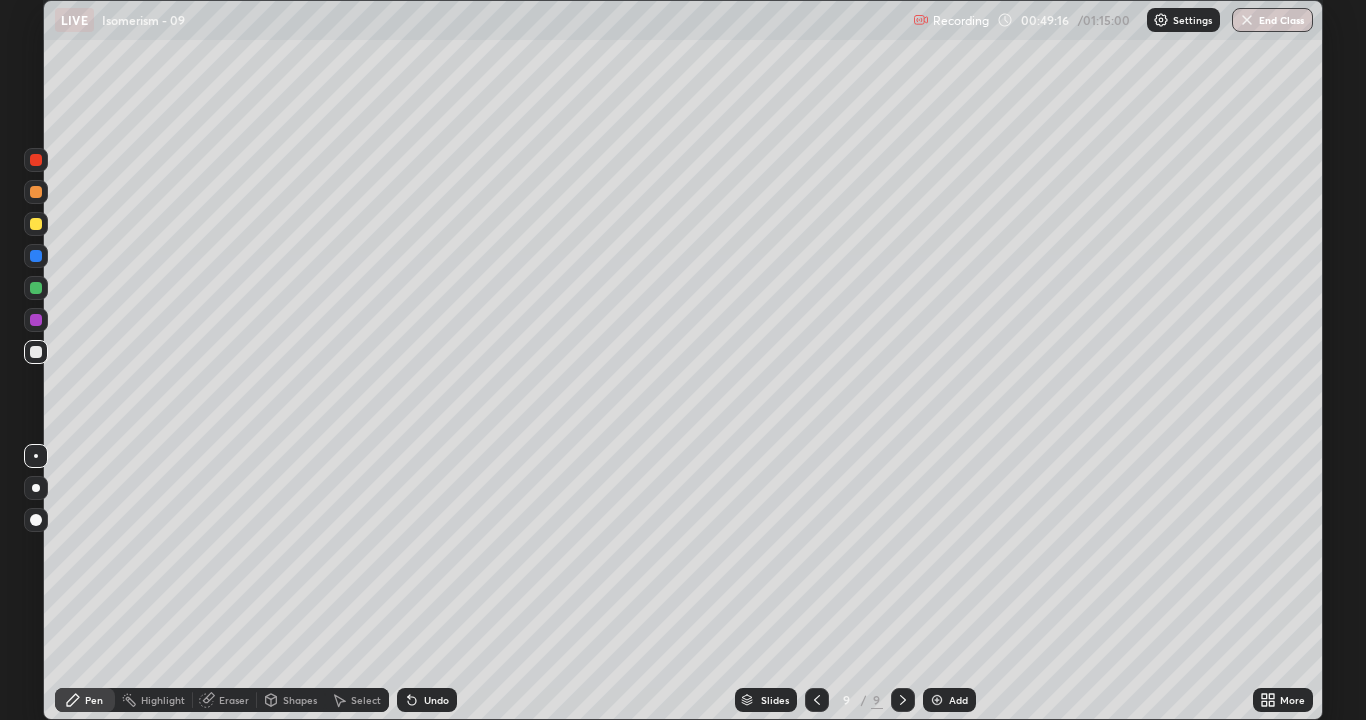 click at bounding box center (36, 488) 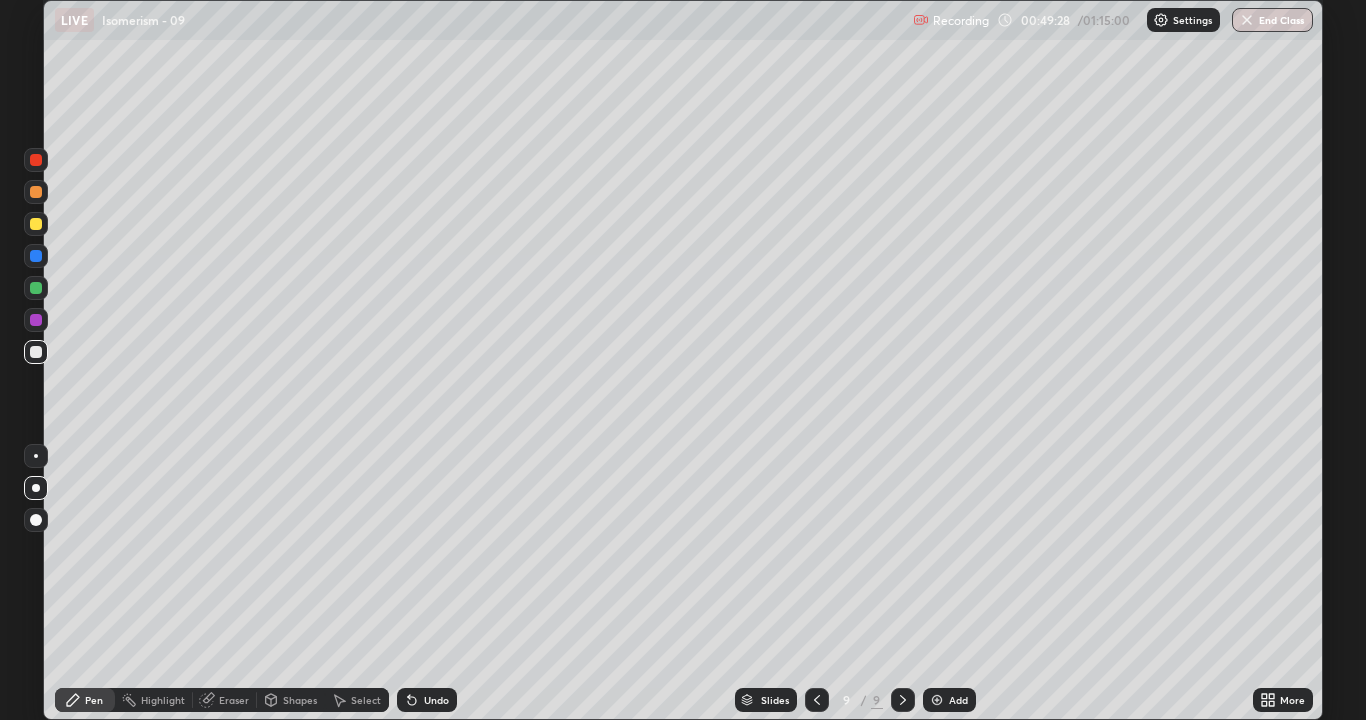 click at bounding box center (36, 456) 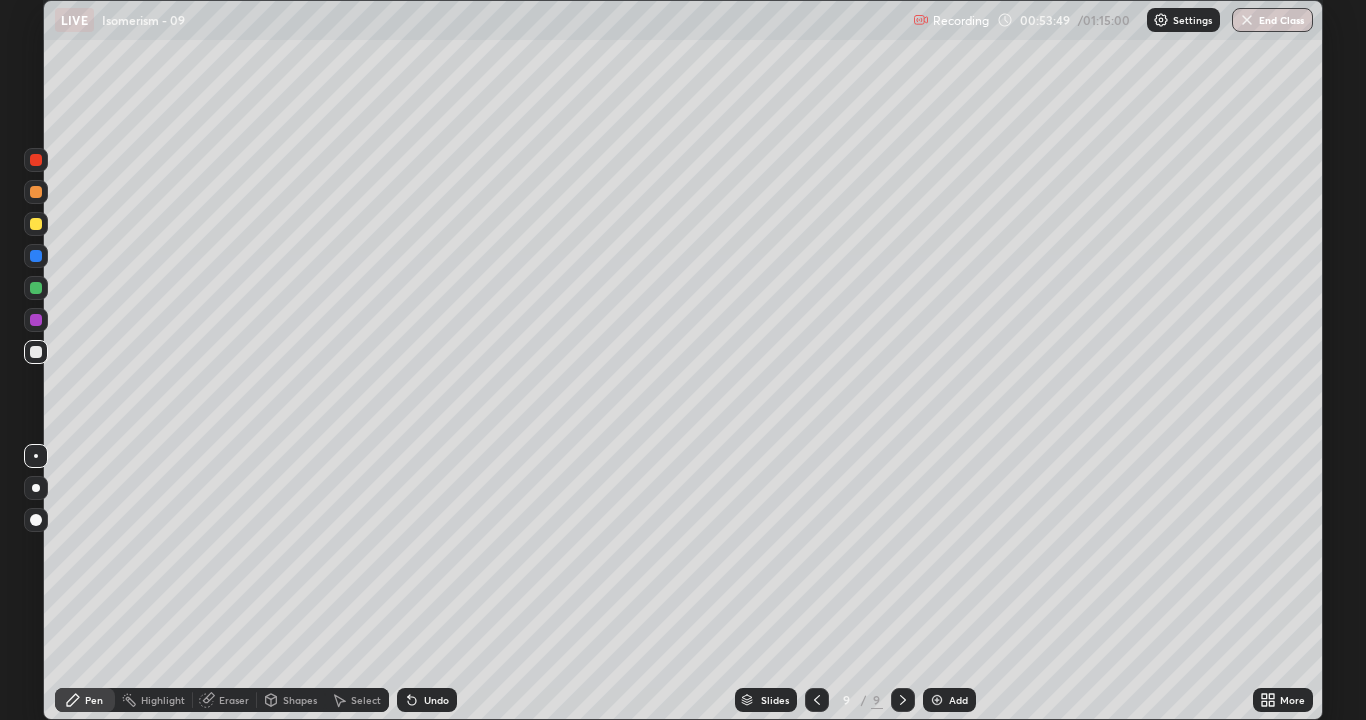 click at bounding box center [937, 700] 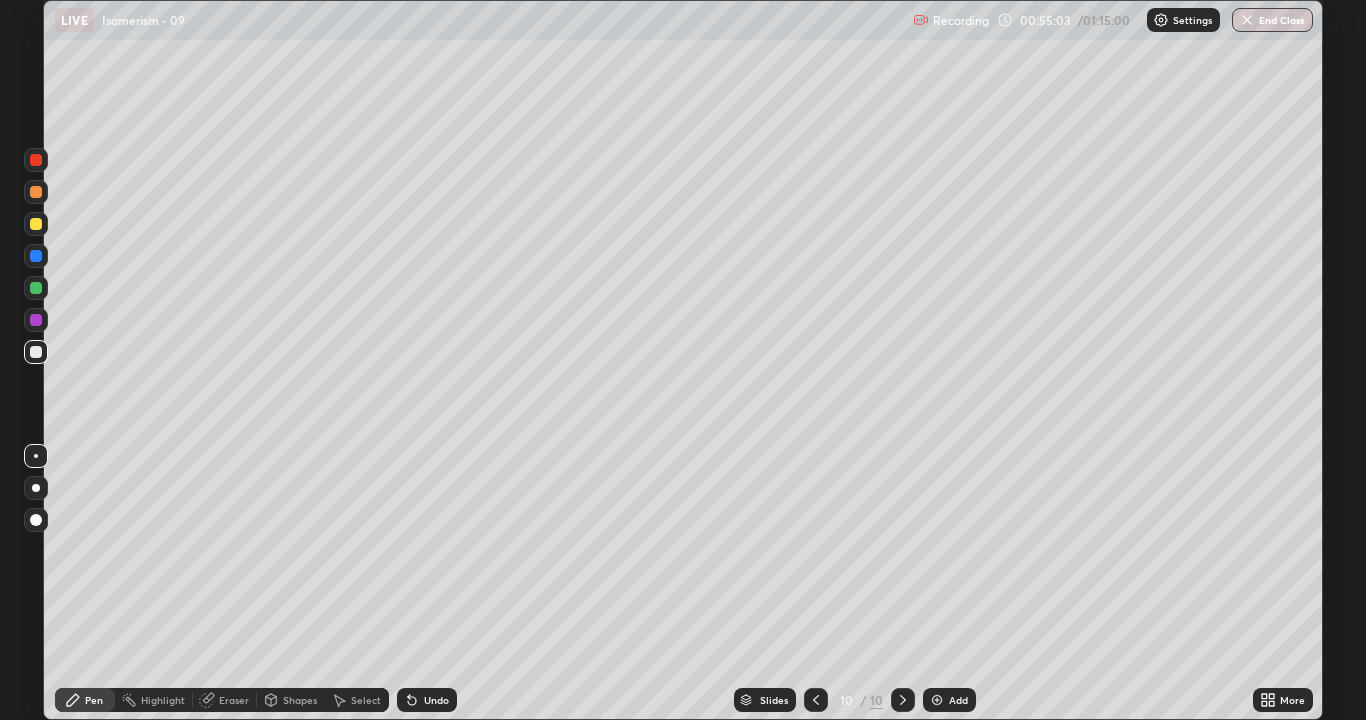 click at bounding box center [36, 160] 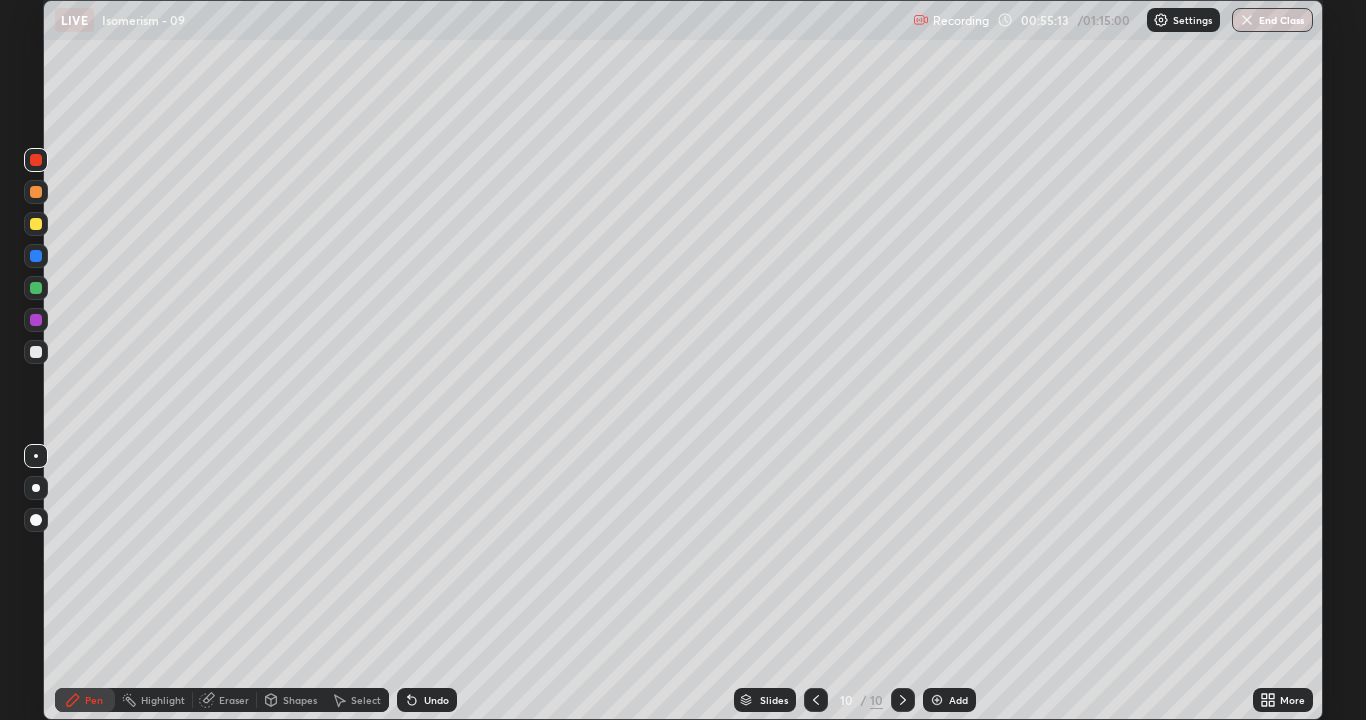 click at bounding box center (36, 352) 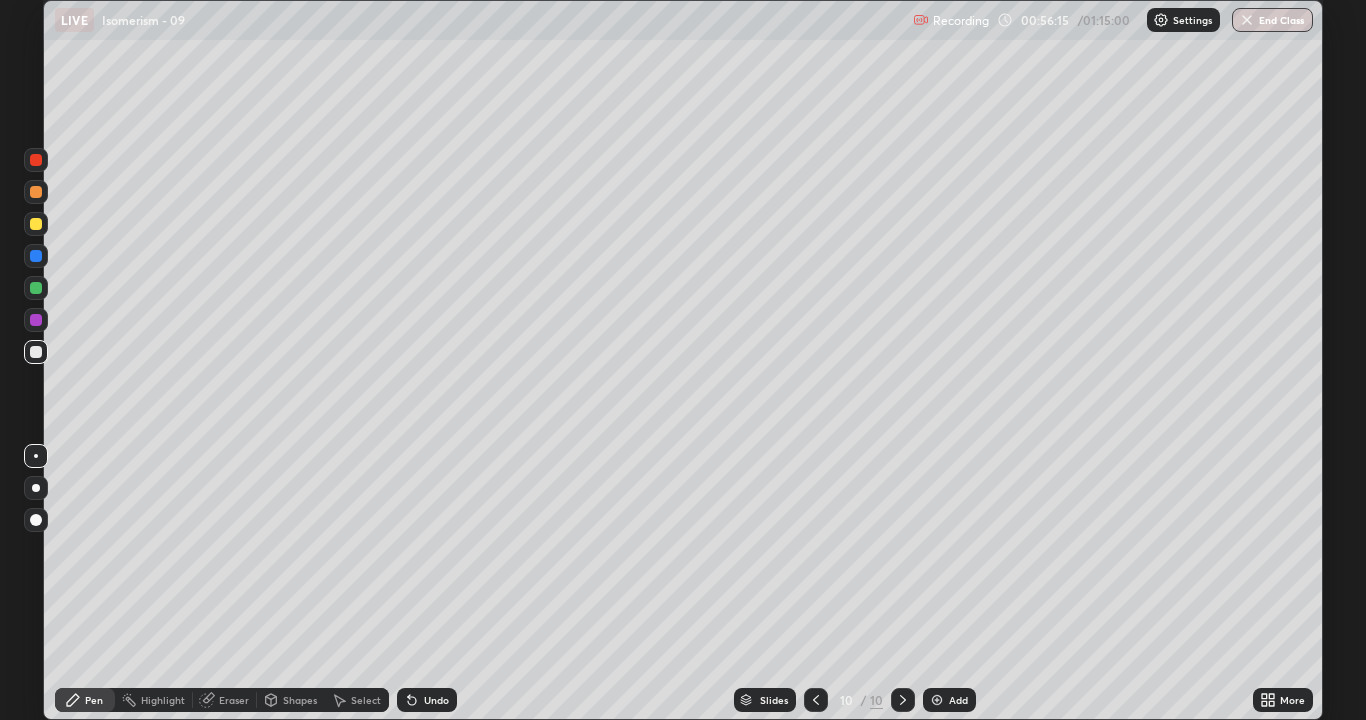 click at bounding box center (36, 160) 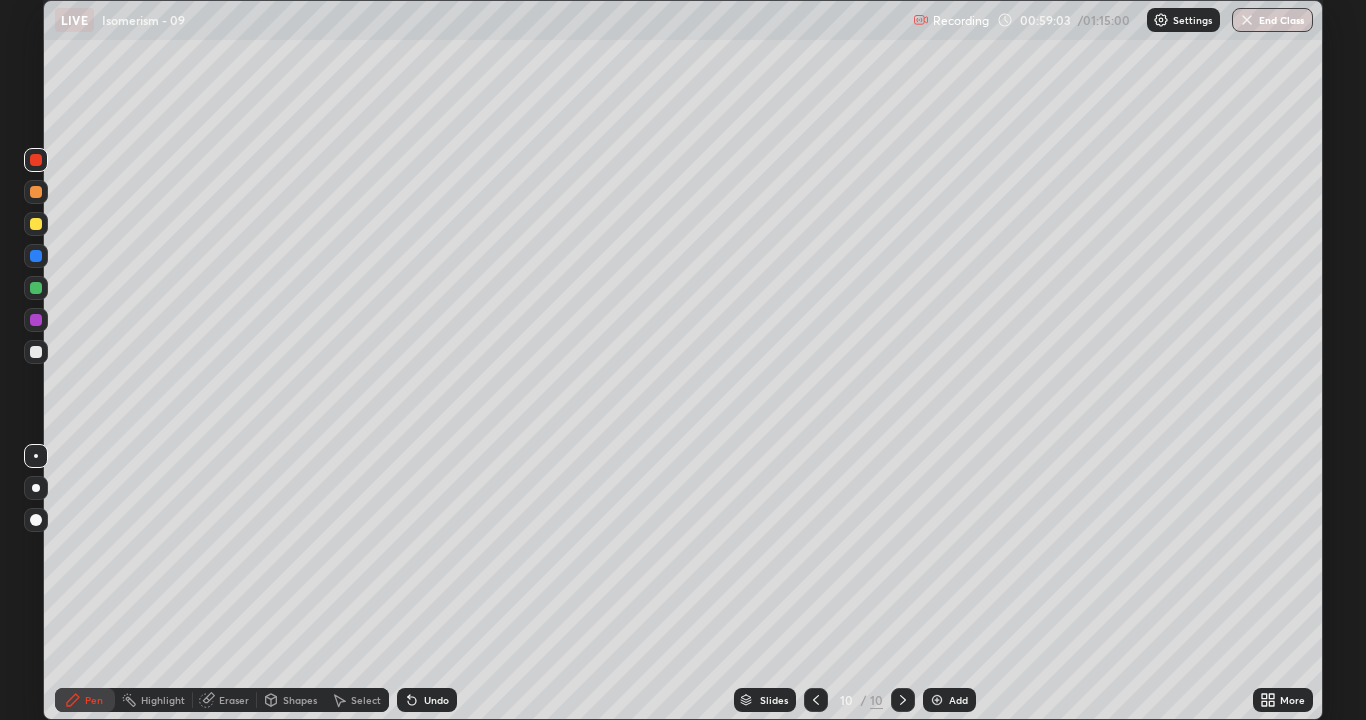 click on "Eraser" at bounding box center [234, 700] 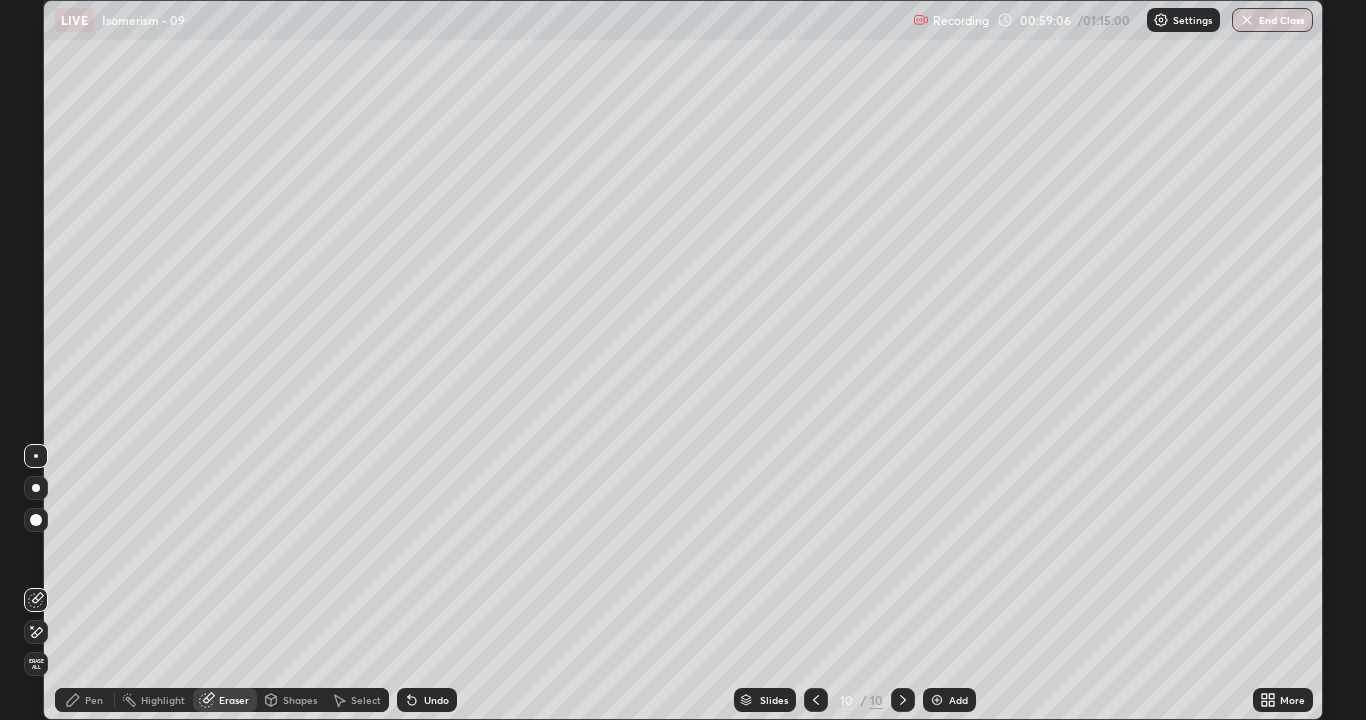 click on "Pen" at bounding box center [94, 700] 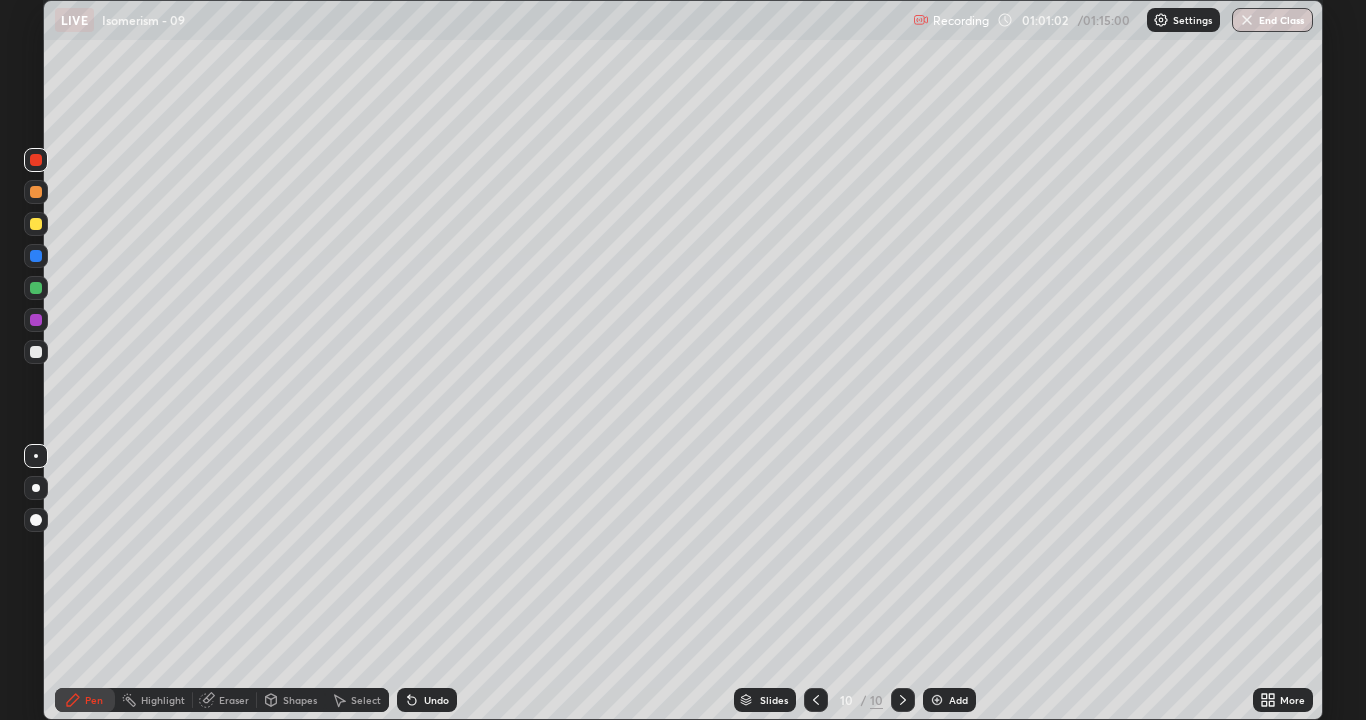 click at bounding box center (36, 352) 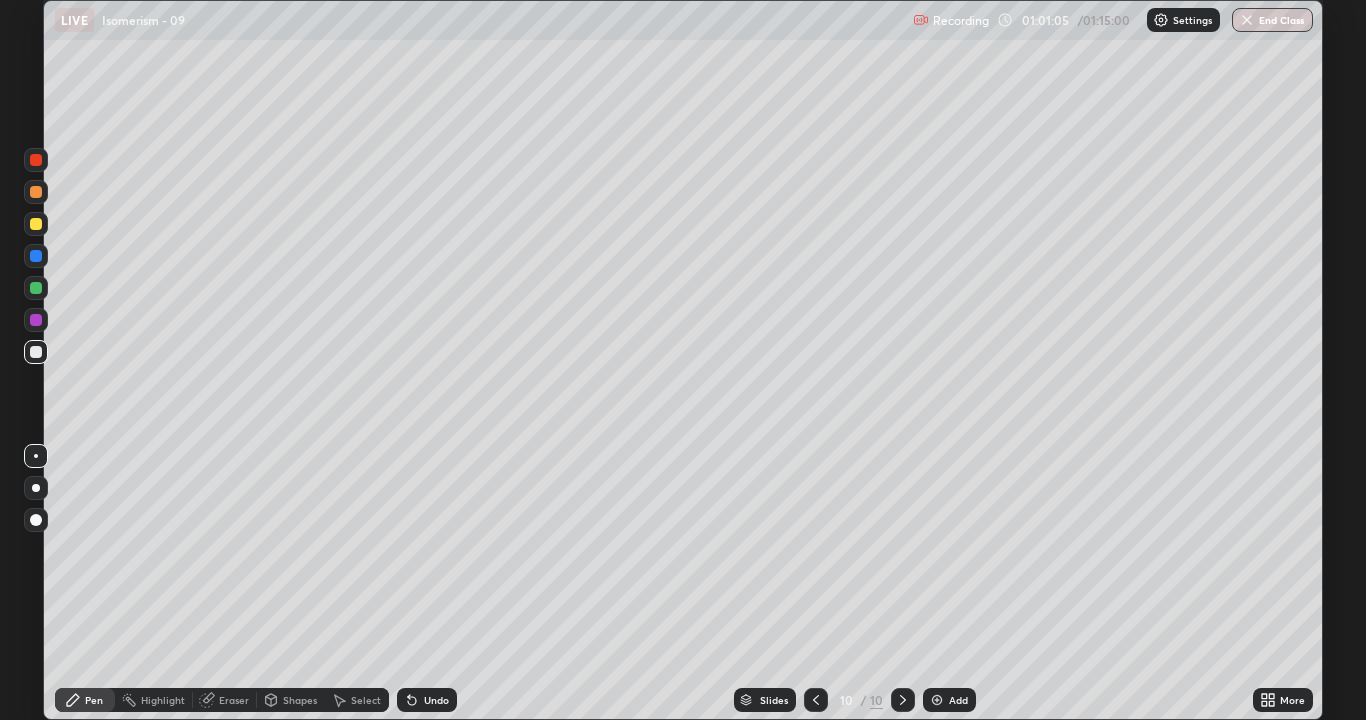 click at bounding box center [36, 352] 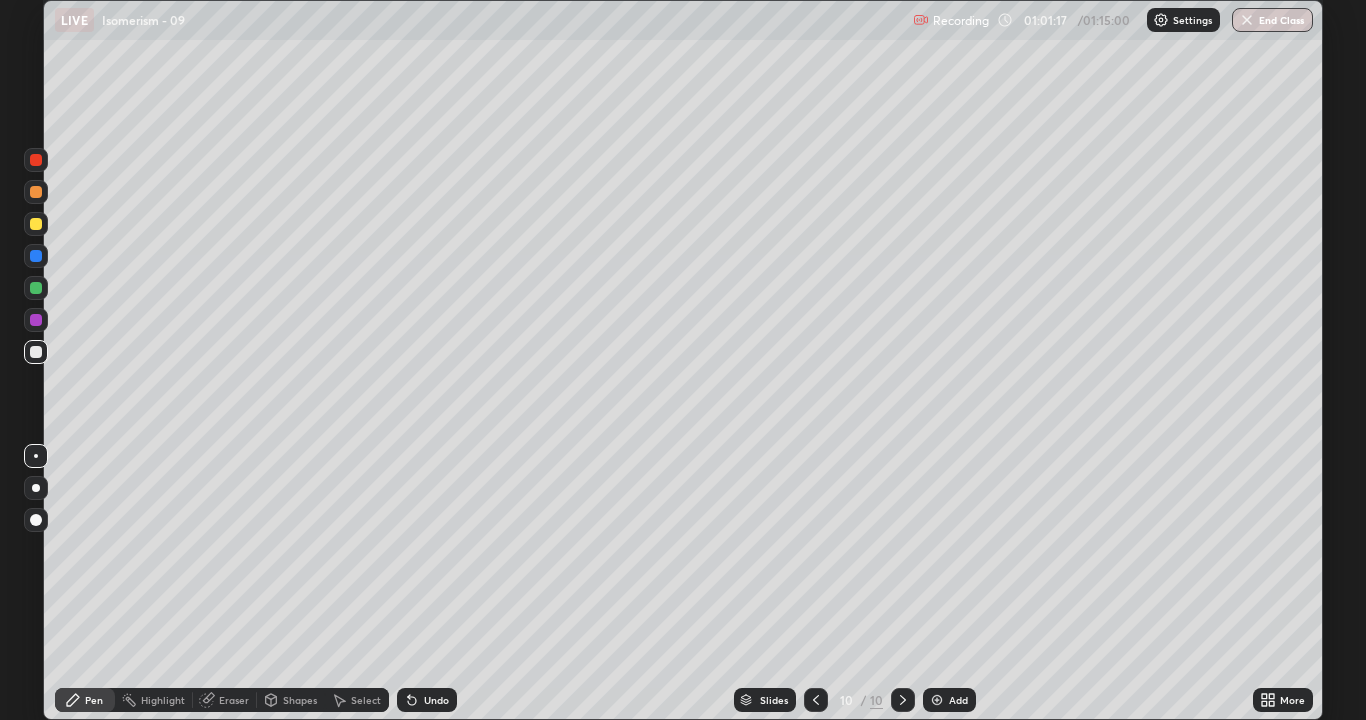 click on "Eraser" at bounding box center [234, 700] 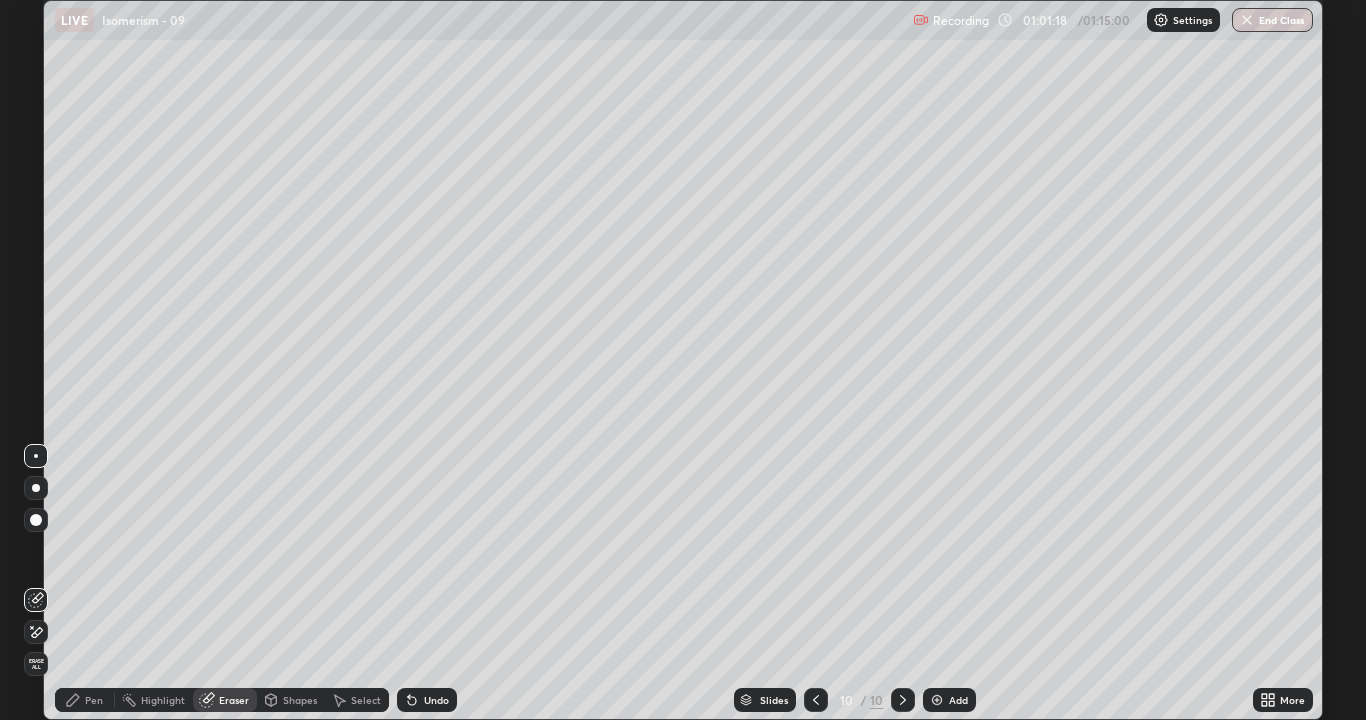 click on "Pen" at bounding box center (94, 700) 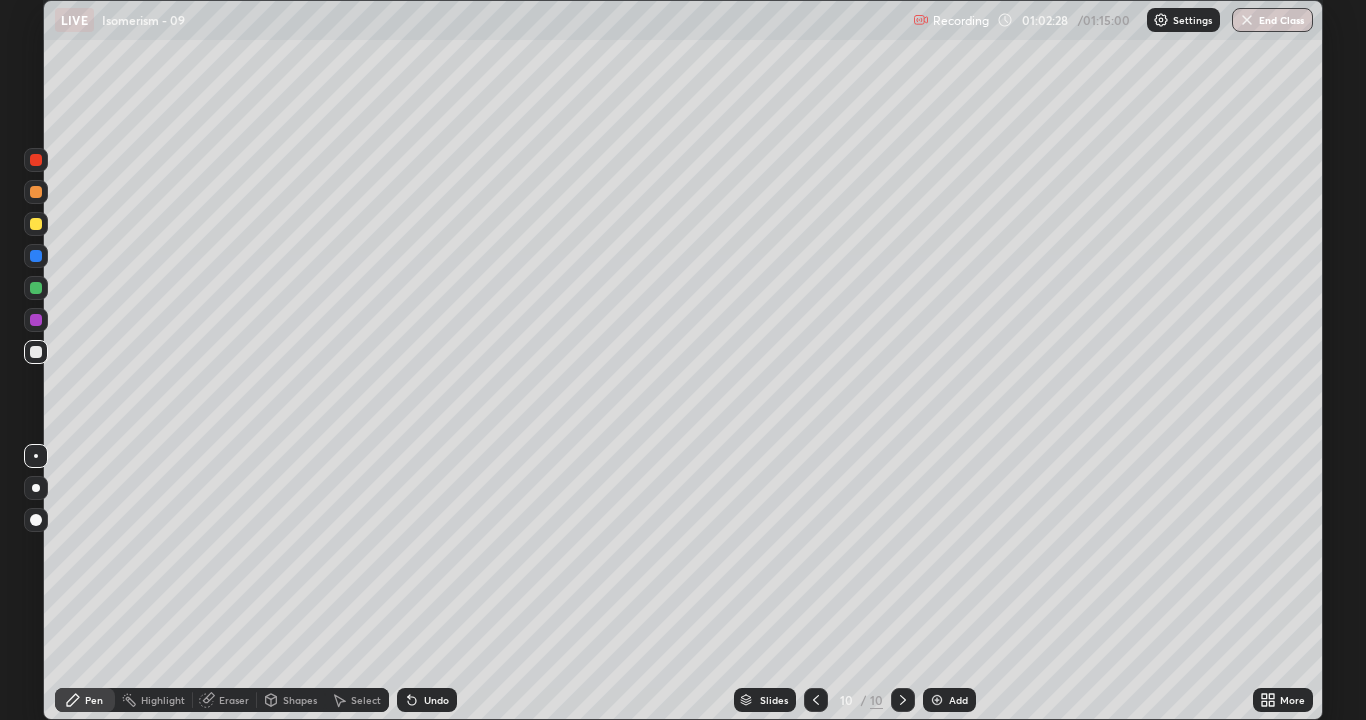 click on "Slides" at bounding box center [765, 700] 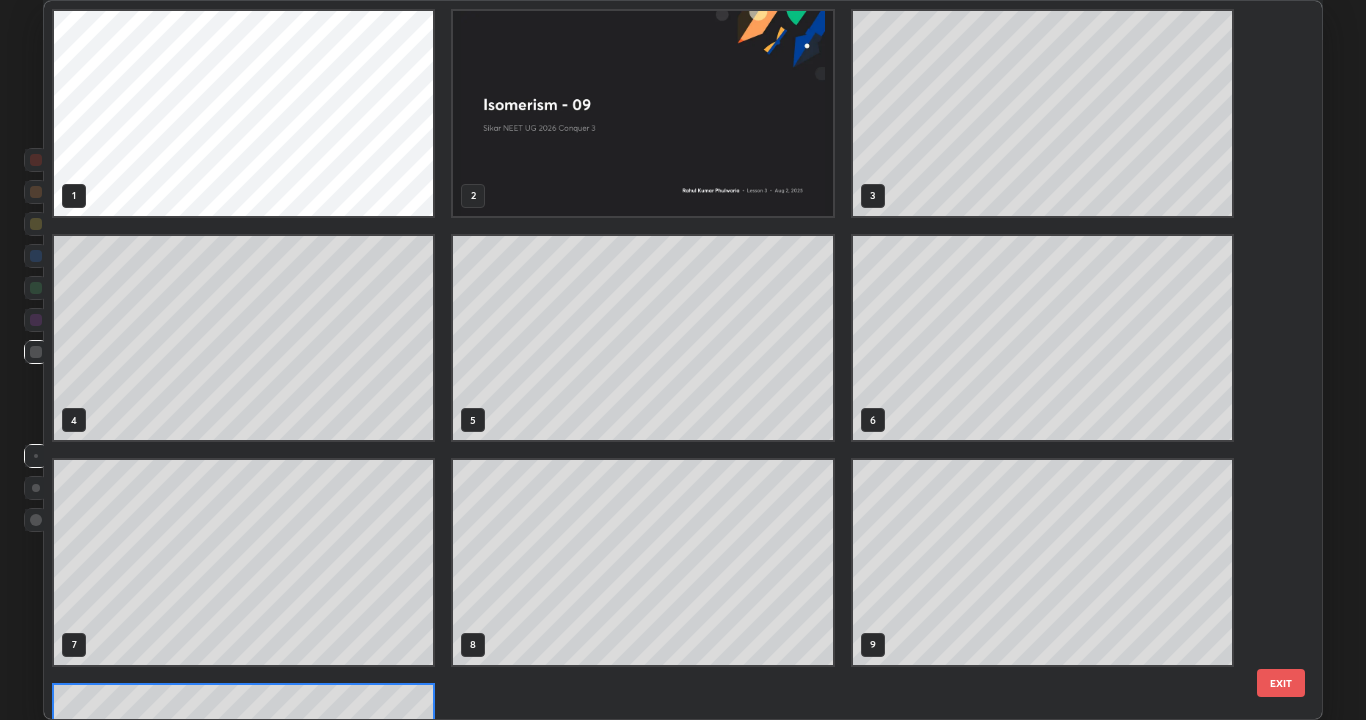 click on "1 2 3 4 5 6 7 8 9 10" at bounding box center [643, 450] 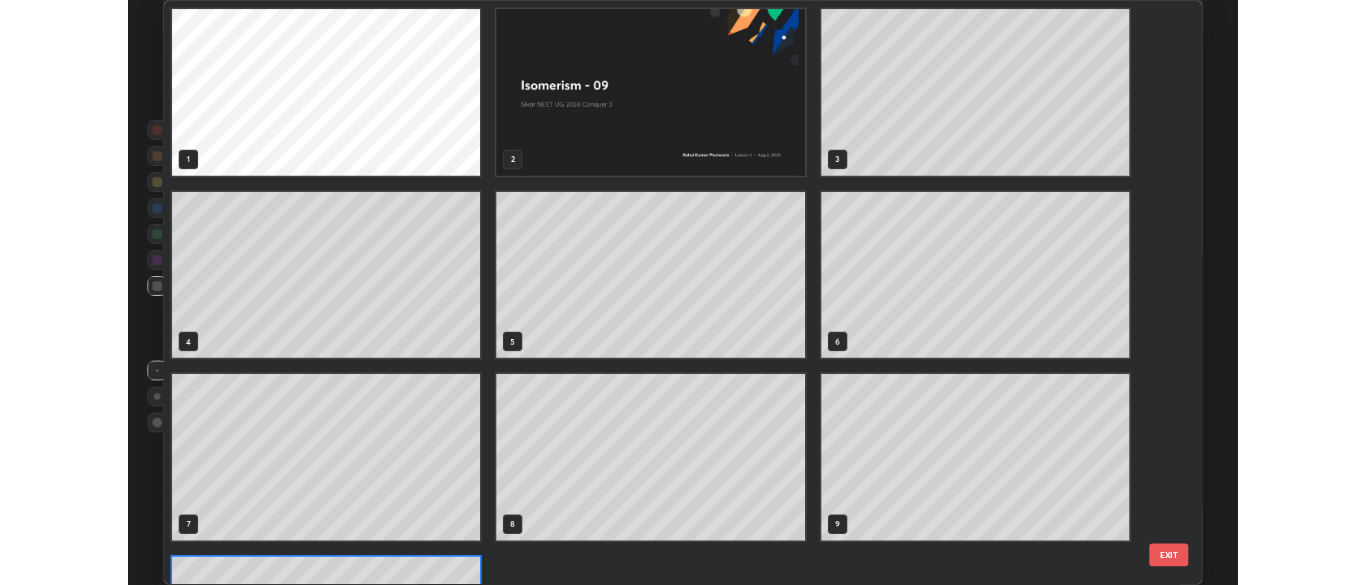scroll, scrollTop: 712, scrollLeft: 1268, axis: both 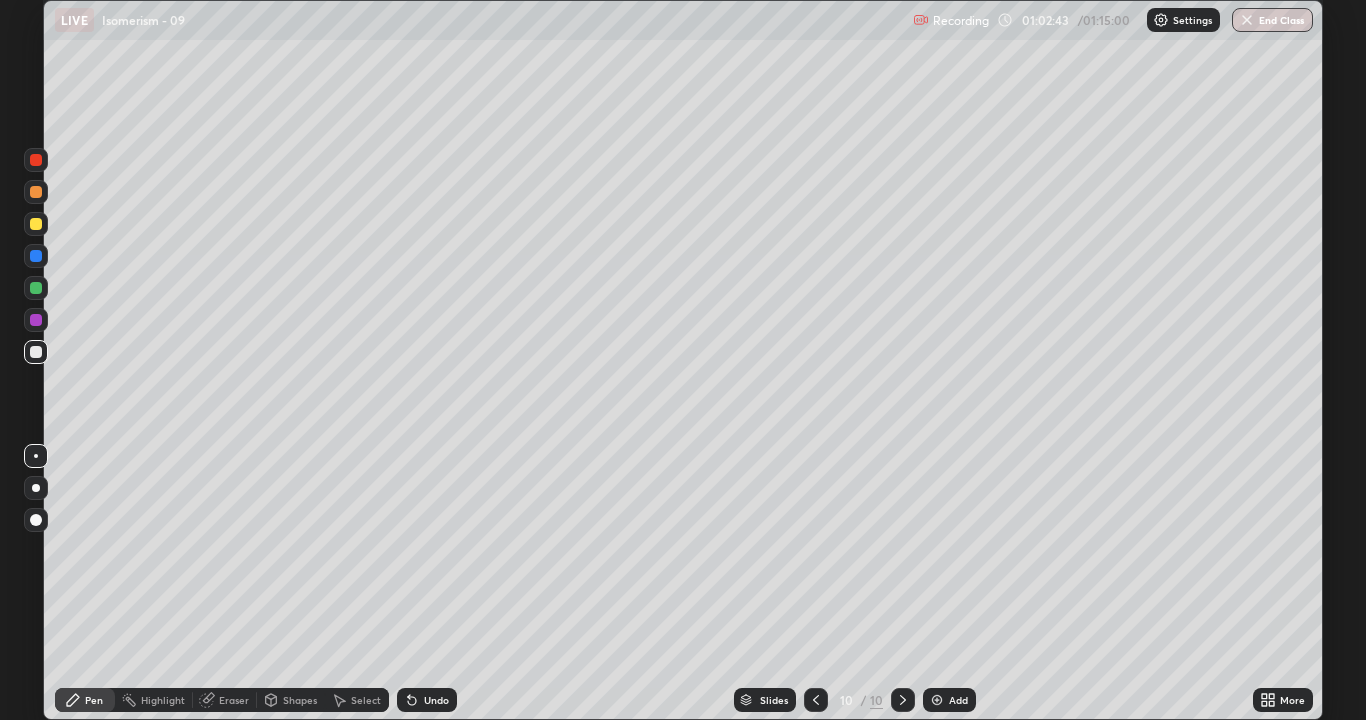 click at bounding box center (816, 700) 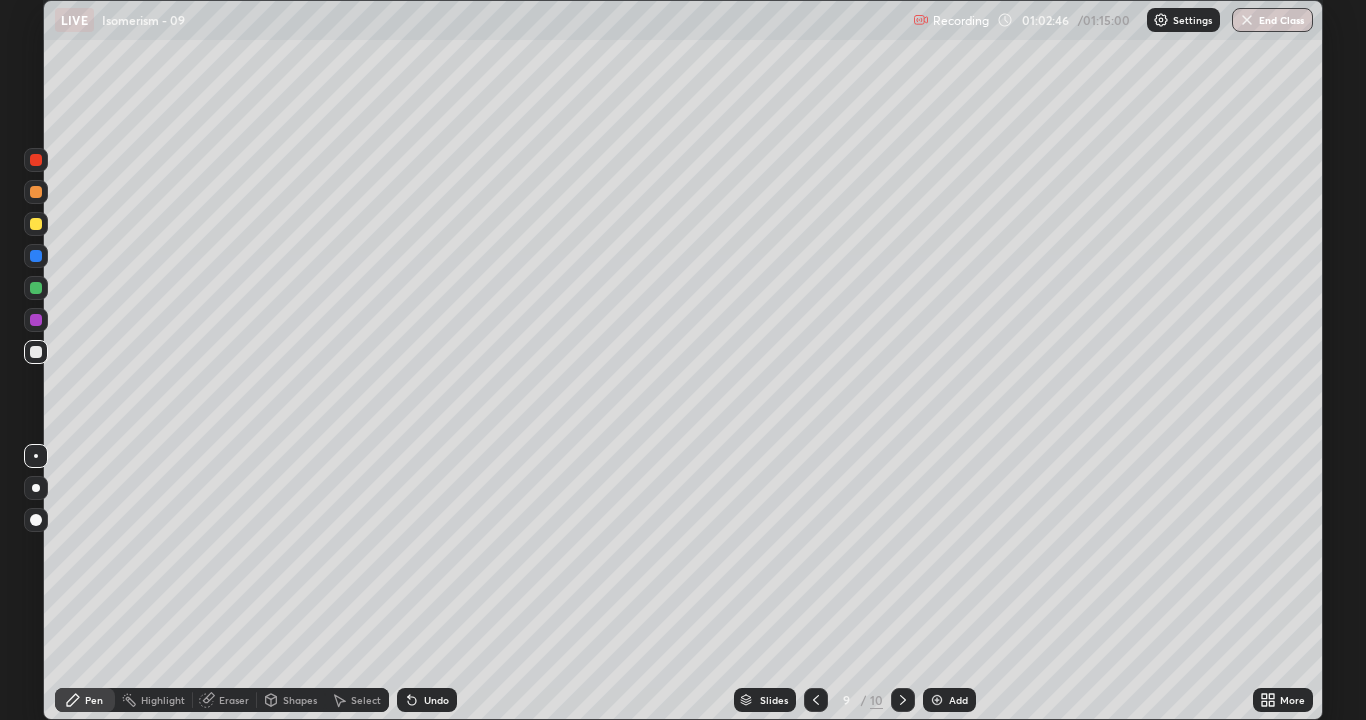 click 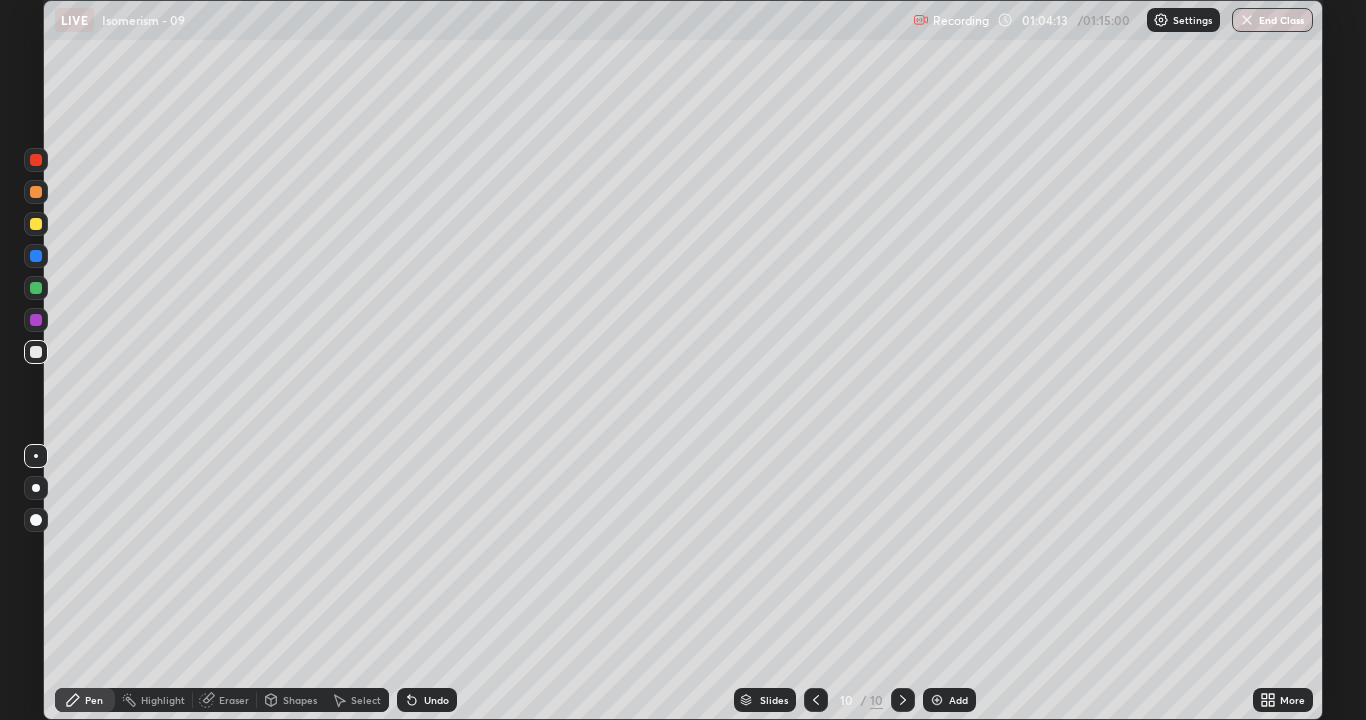 click at bounding box center [937, 700] 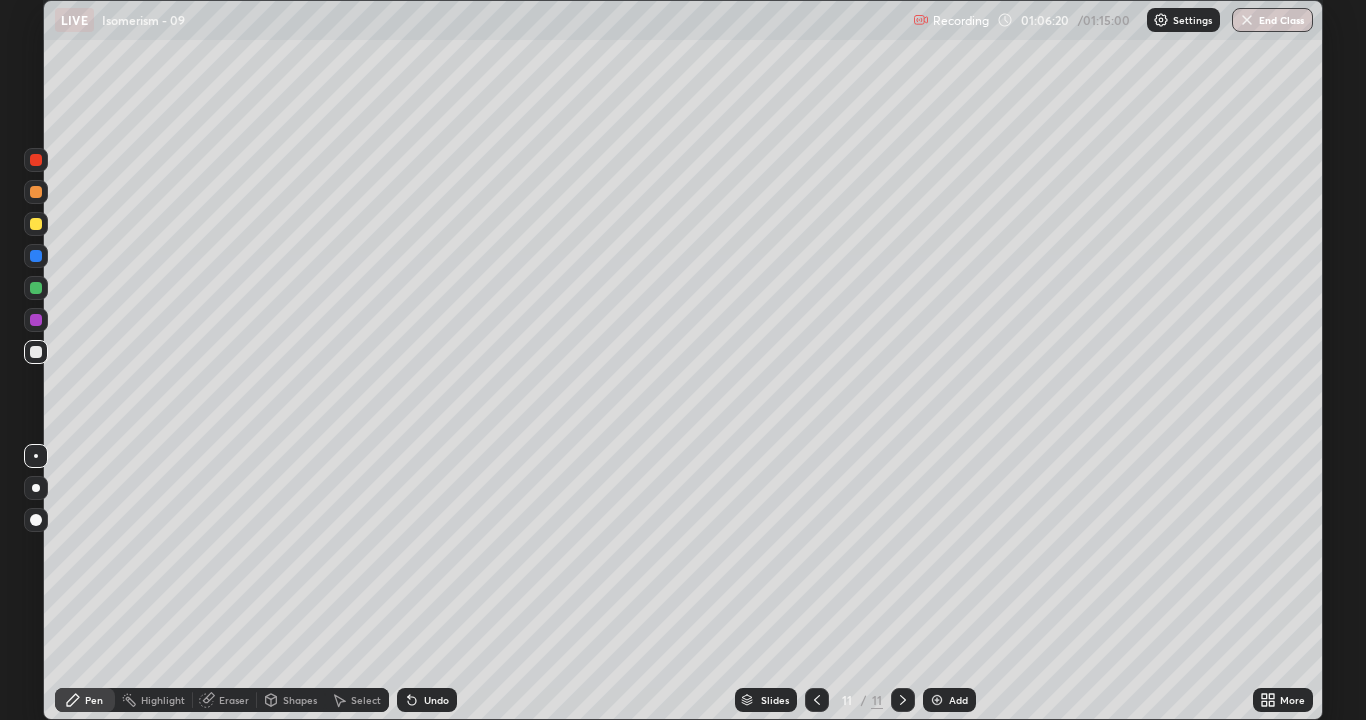 click on "Eraser" at bounding box center (234, 700) 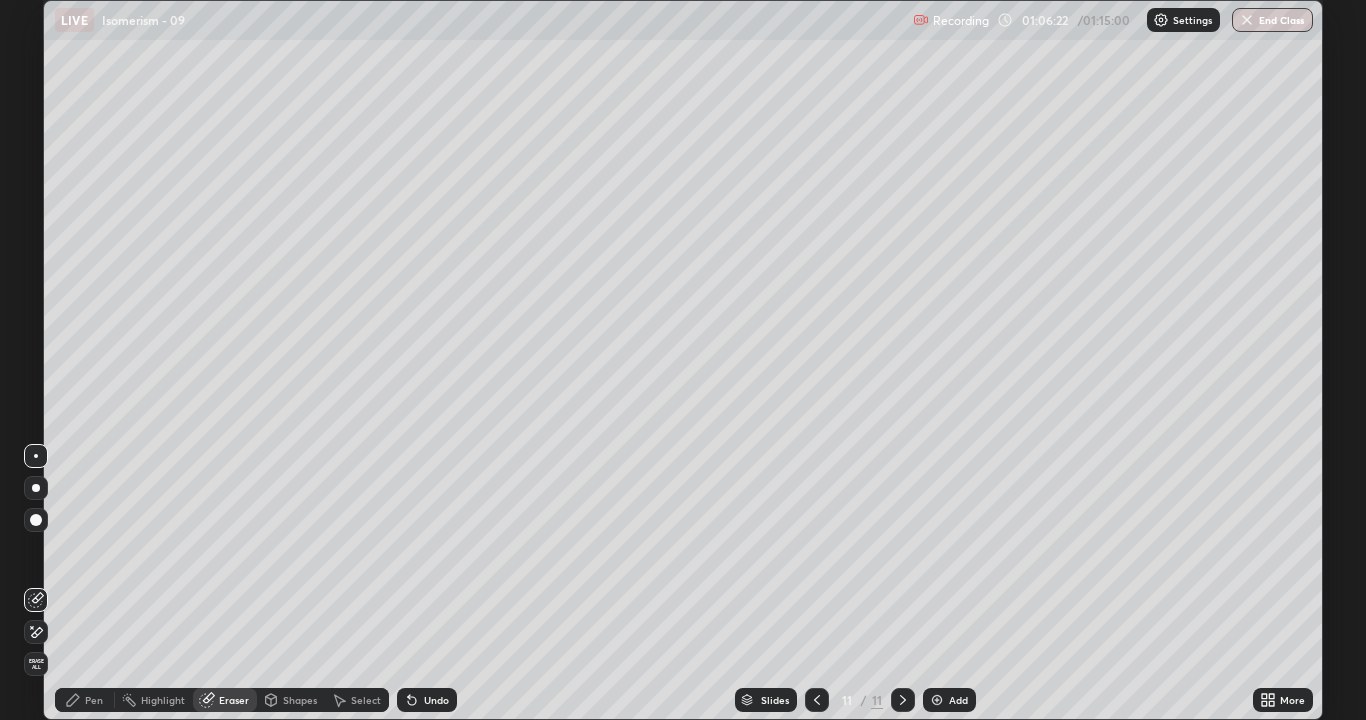 click on "Pen" at bounding box center (94, 700) 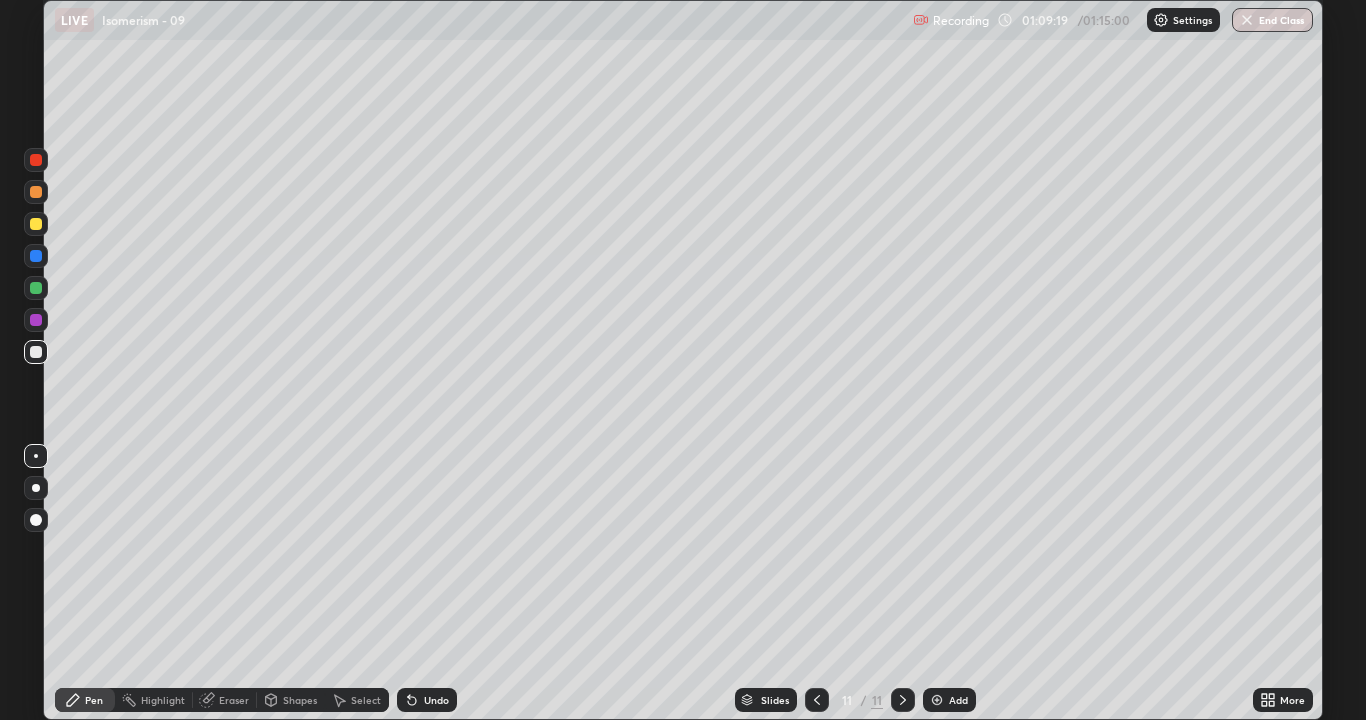 click on "Eraser" at bounding box center (225, 700) 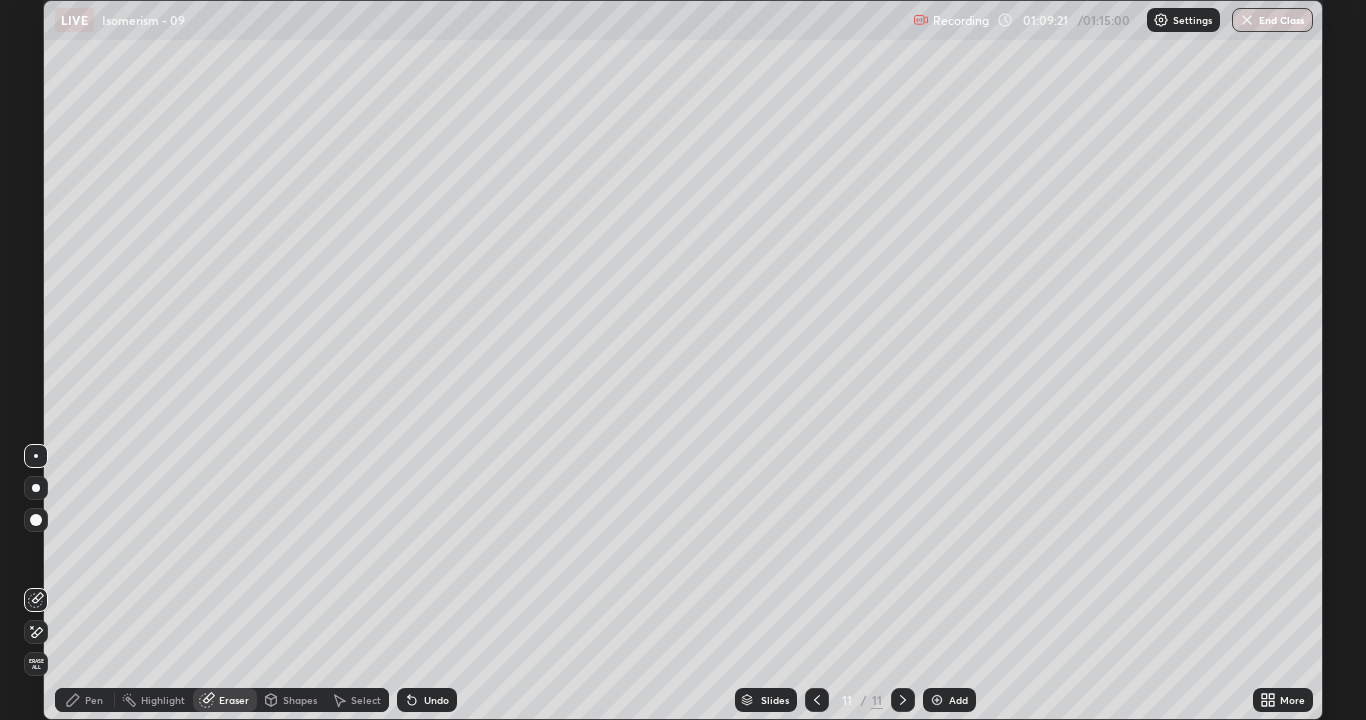 click on "Pen" at bounding box center [94, 700] 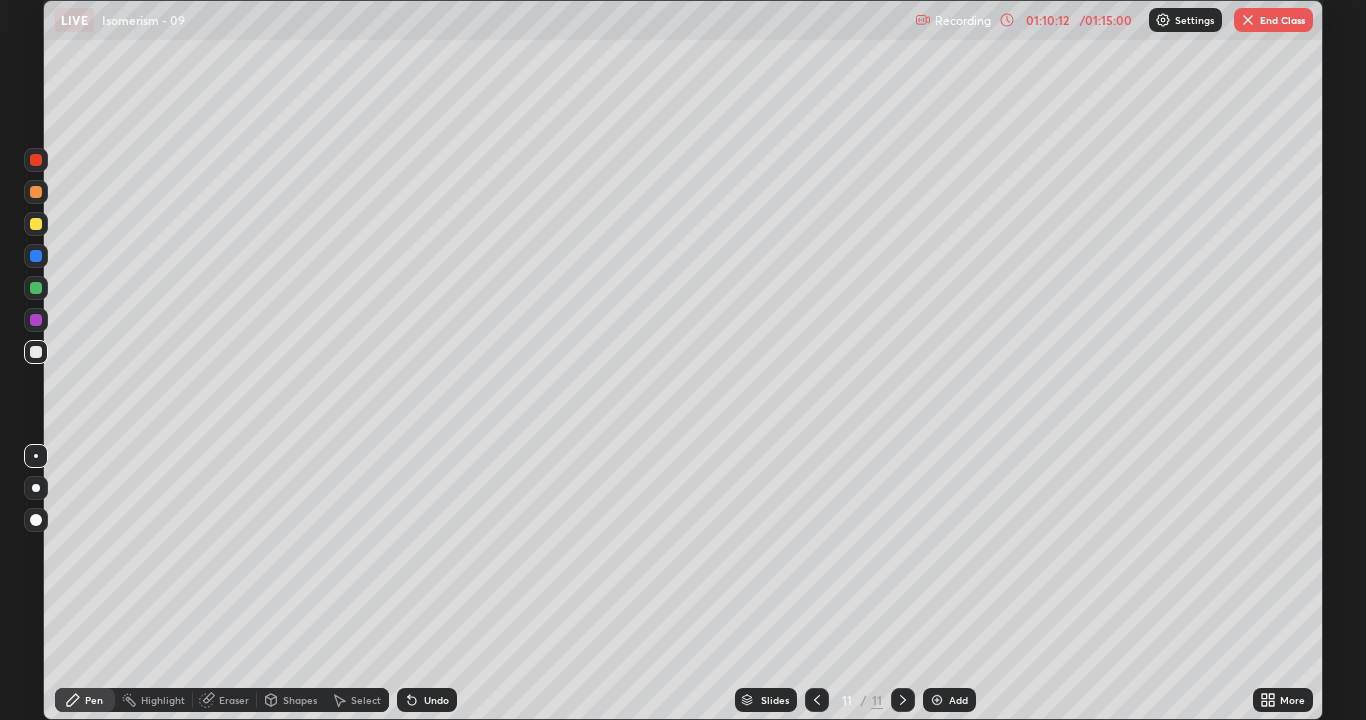 click at bounding box center [36, 160] 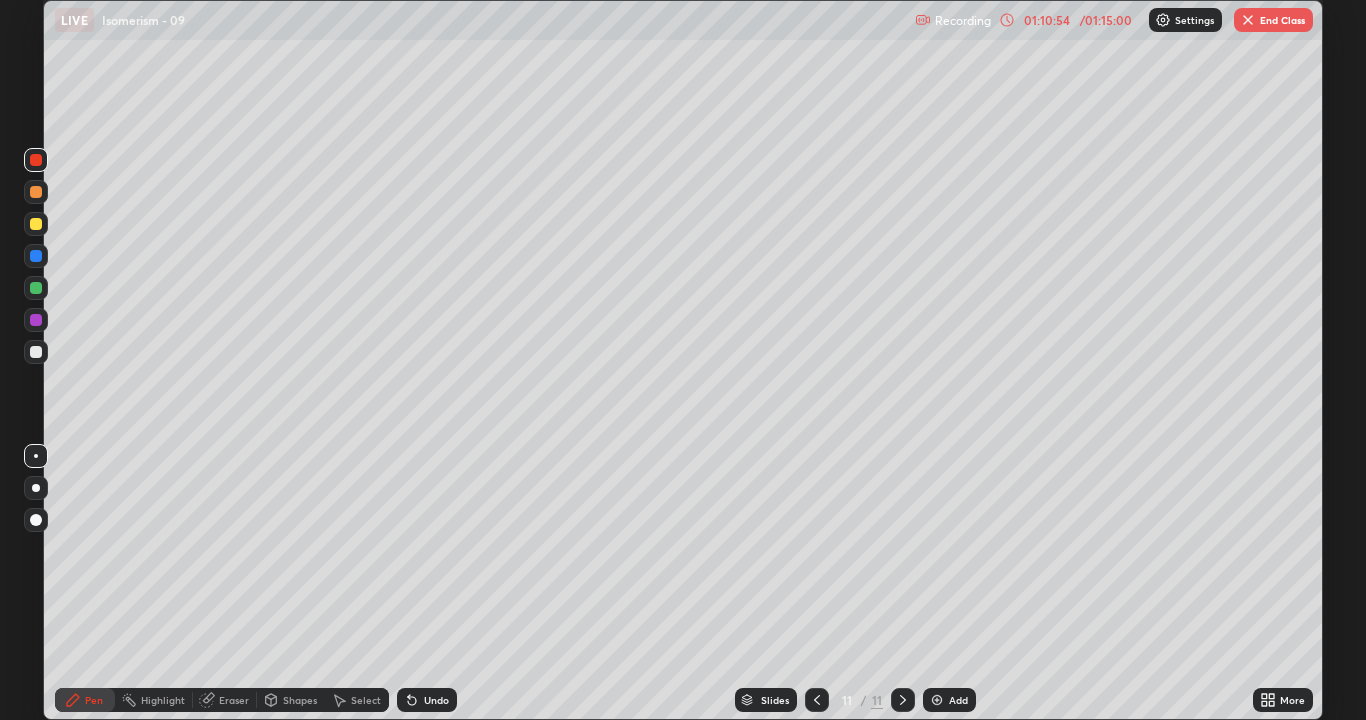 click at bounding box center (36, 352) 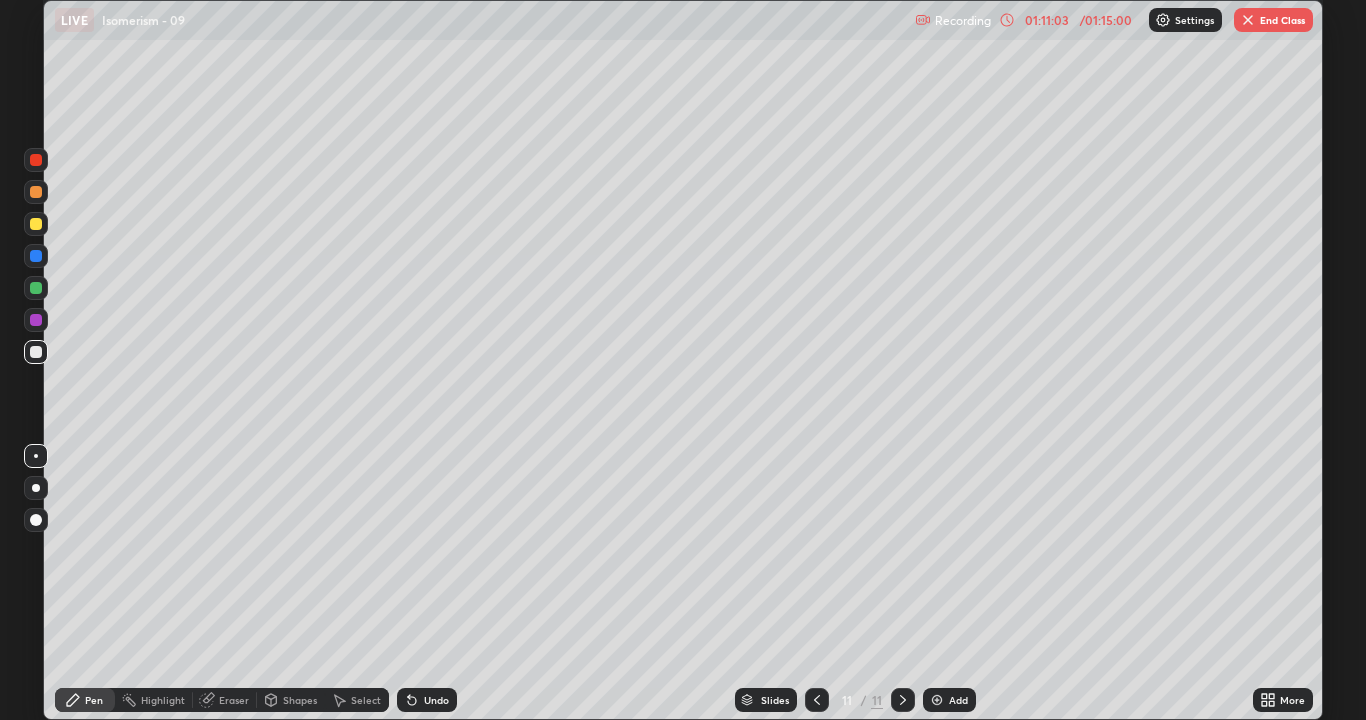 click at bounding box center [937, 700] 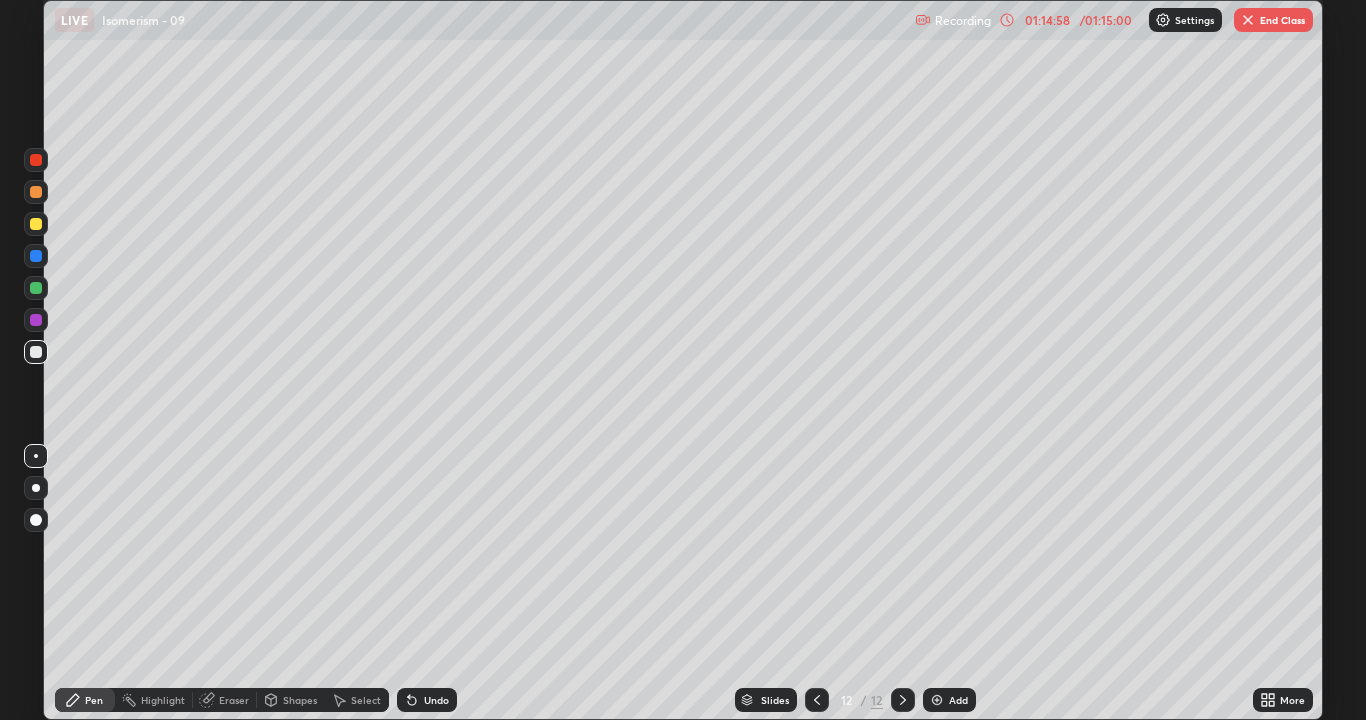 click at bounding box center (1248, 20) 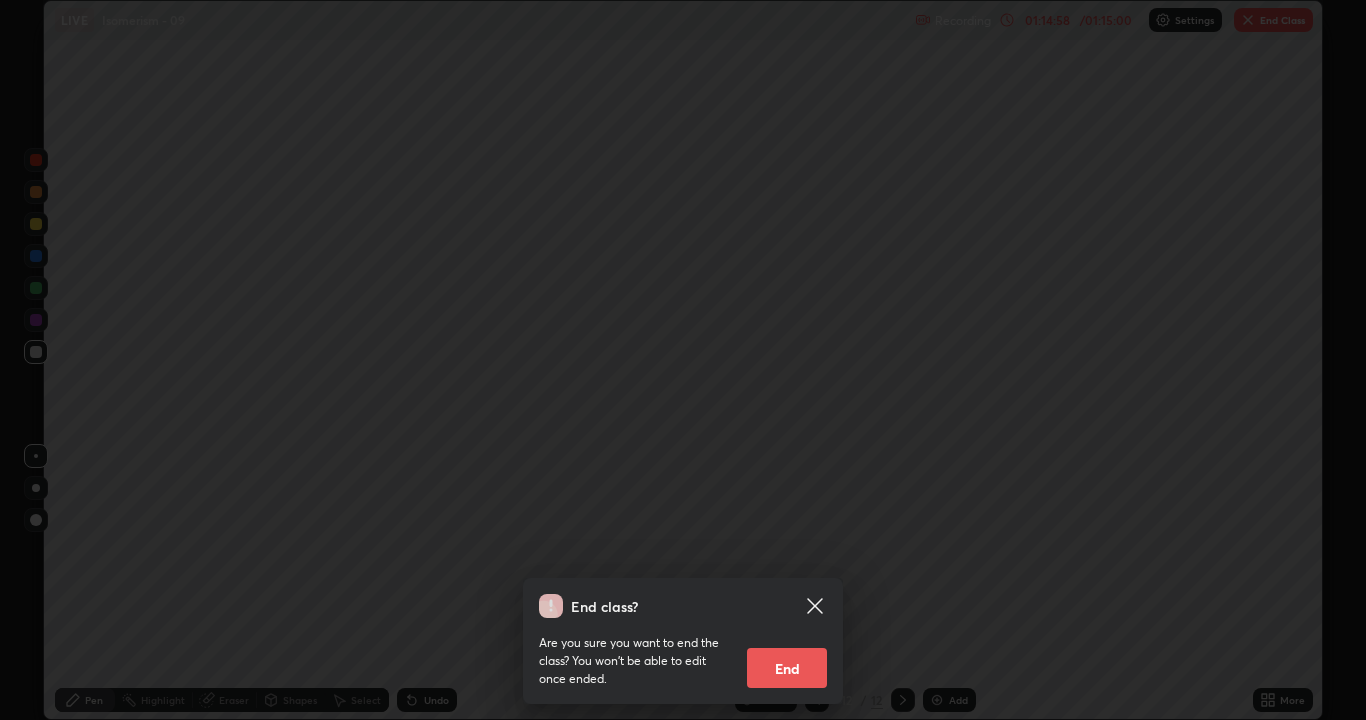 click on "End" at bounding box center [787, 668] 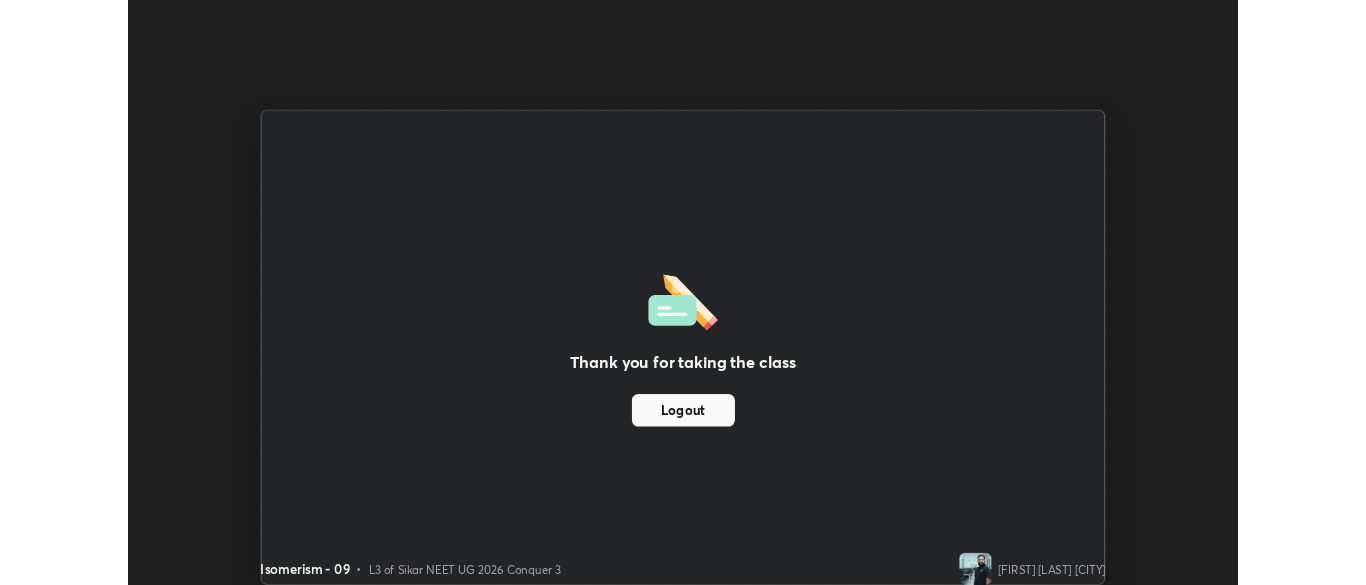 scroll, scrollTop: 585, scrollLeft: 1366, axis: both 